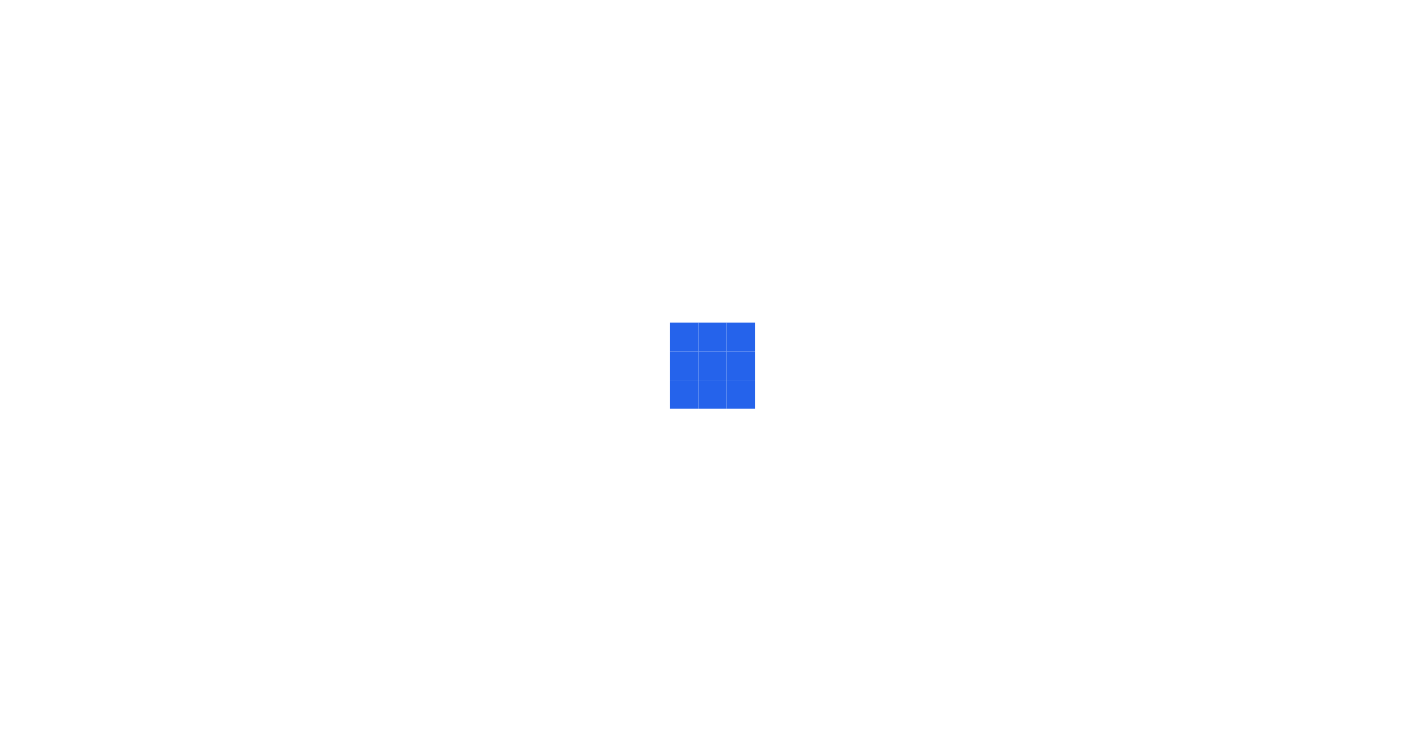 scroll, scrollTop: 0, scrollLeft: 0, axis: both 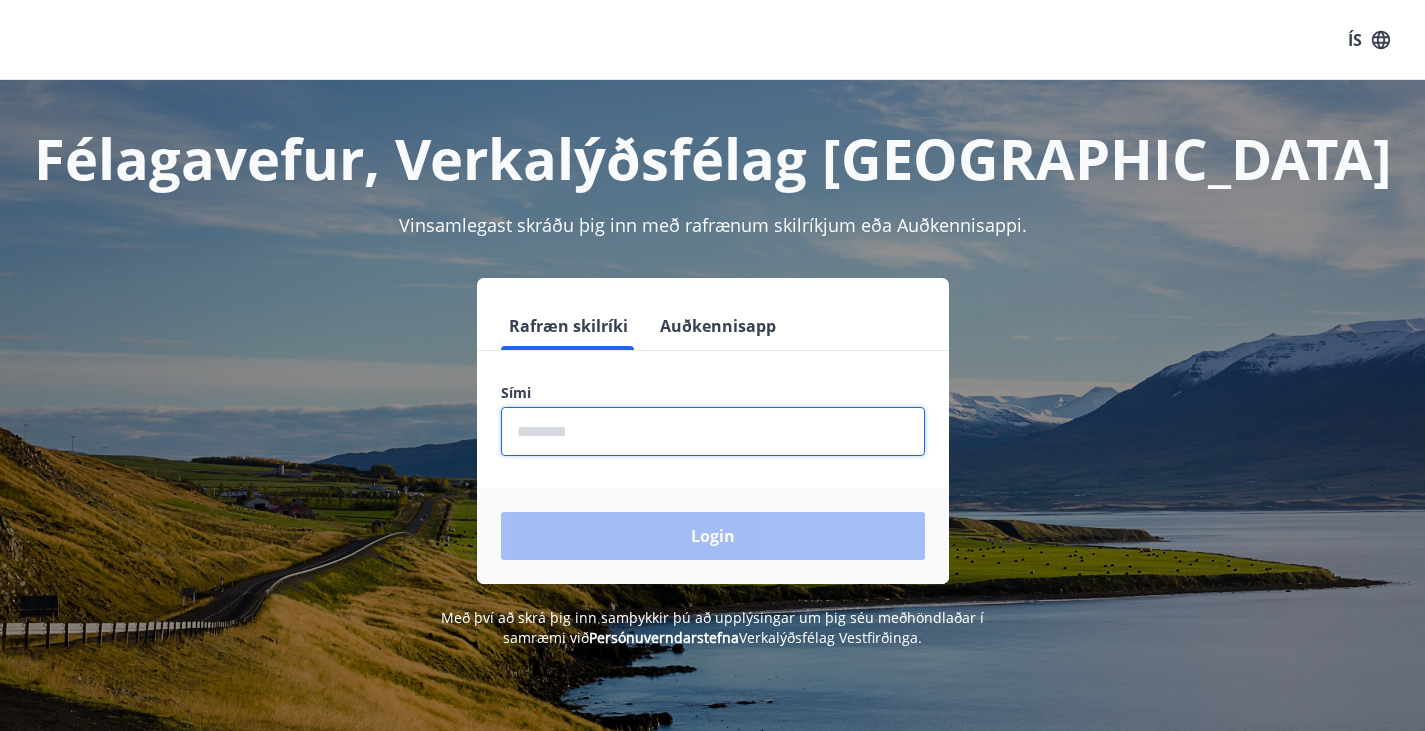click at bounding box center [713, 431] 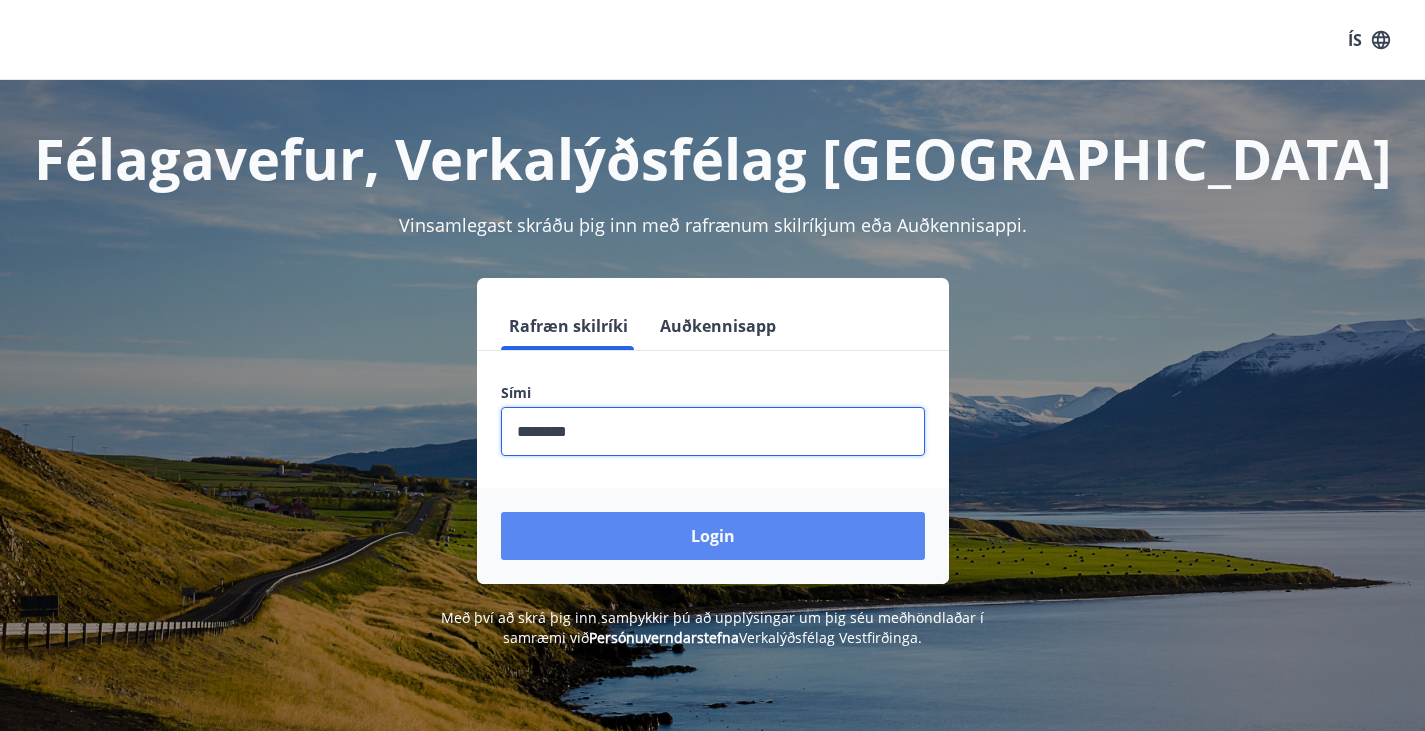 type on "********" 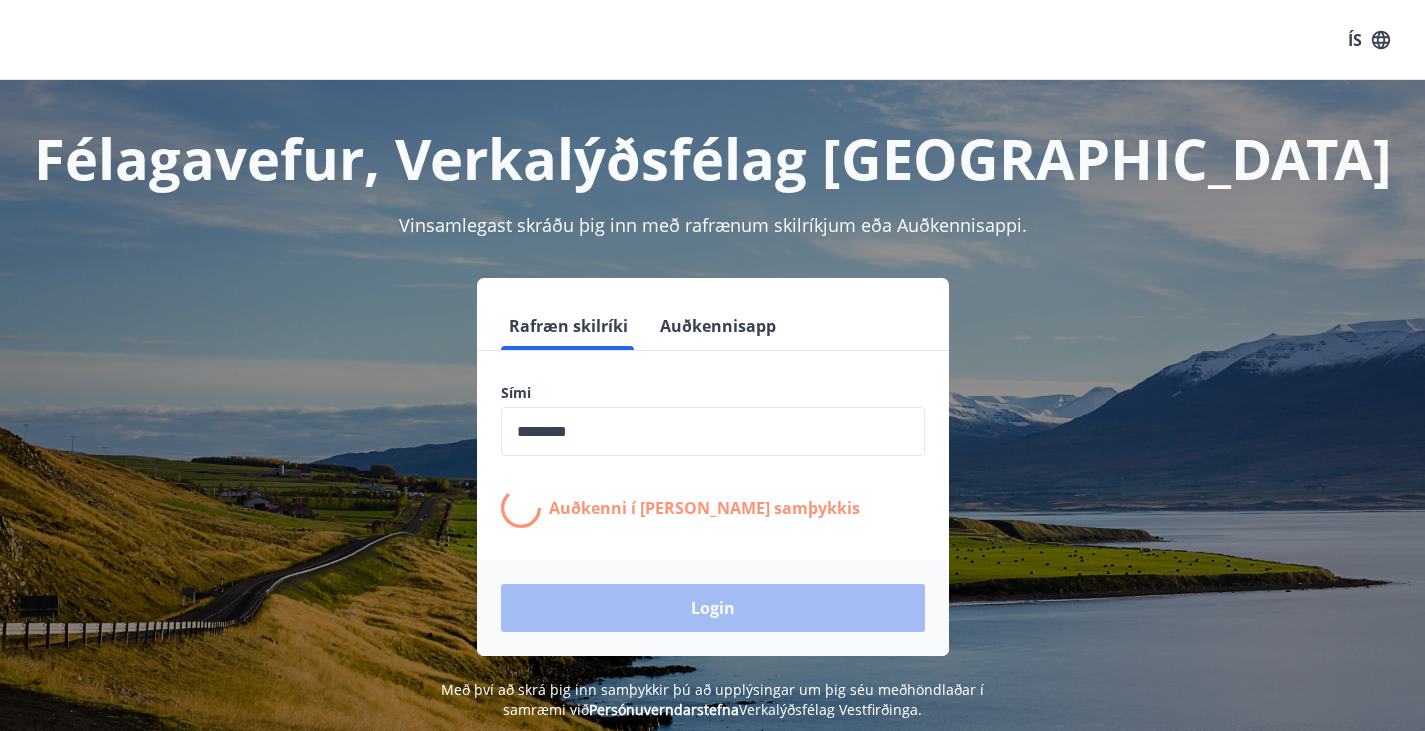 click on "Rafræn skilríki Auðkennisapp Sími ​ Auðkenni í síma bíður samþykkis Login" at bounding box center (713, 479) 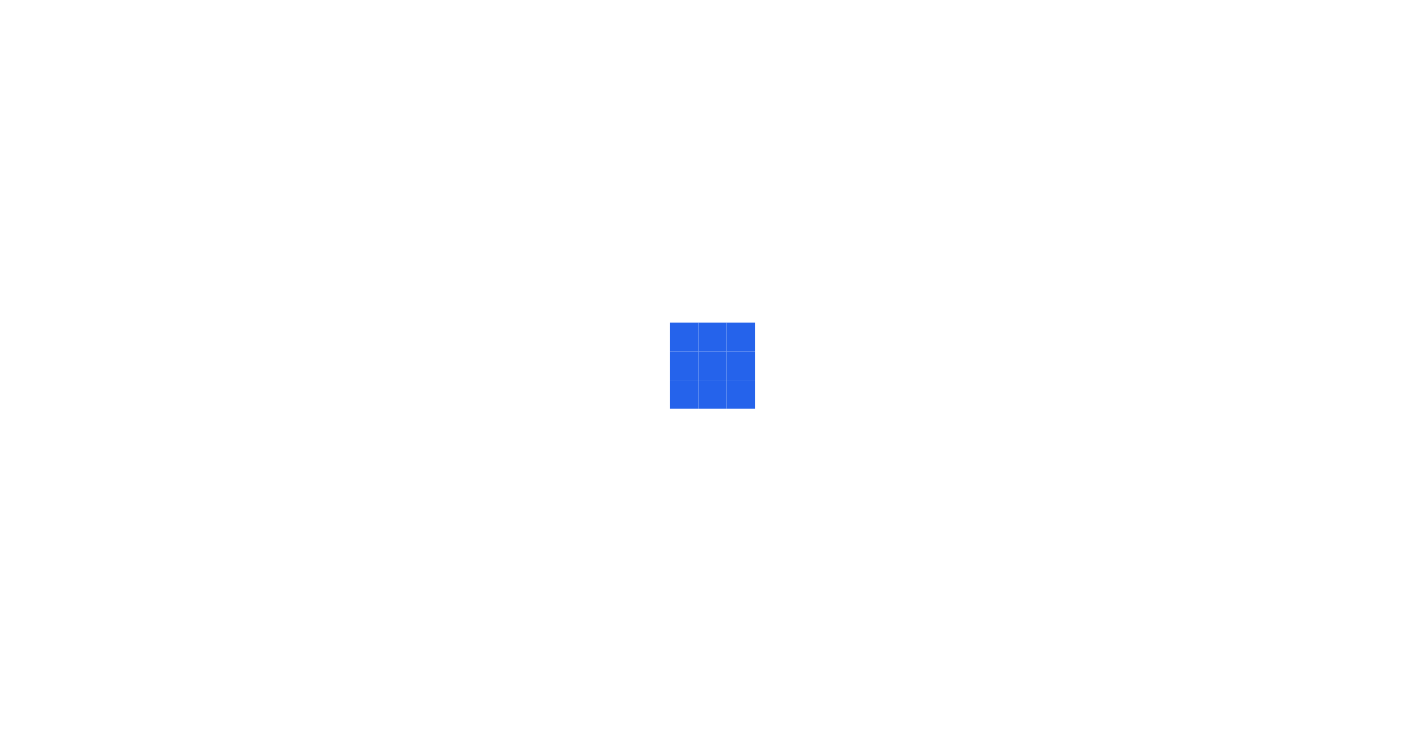 scroll, scrollTop: 0, scrollLeft: 0, axis: both 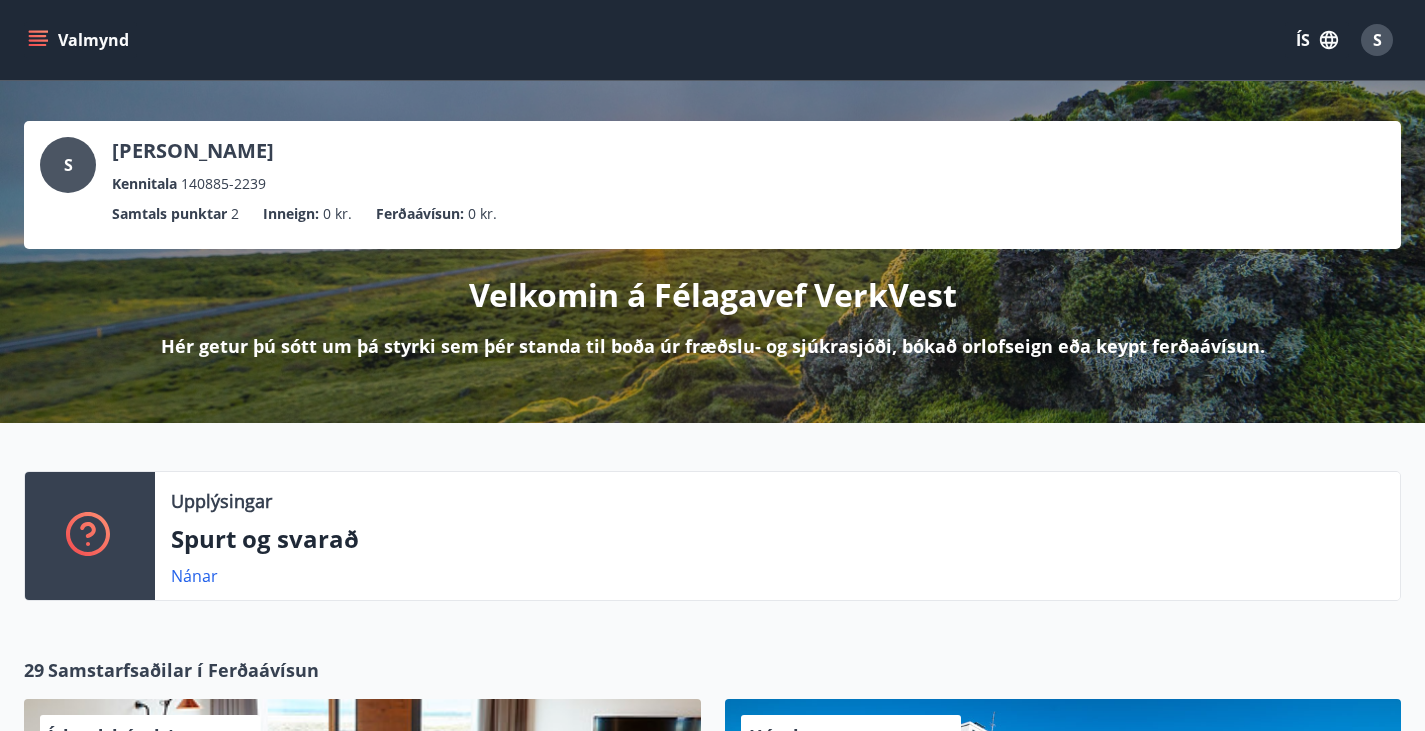 click on "Hér getur þú sótt um þá styrki sem þér standa til boða úr fræðslu- og sjúkrasjóði, bókað orlofseign eða keypt ferðaávísun." at bounding box center [713, 346] 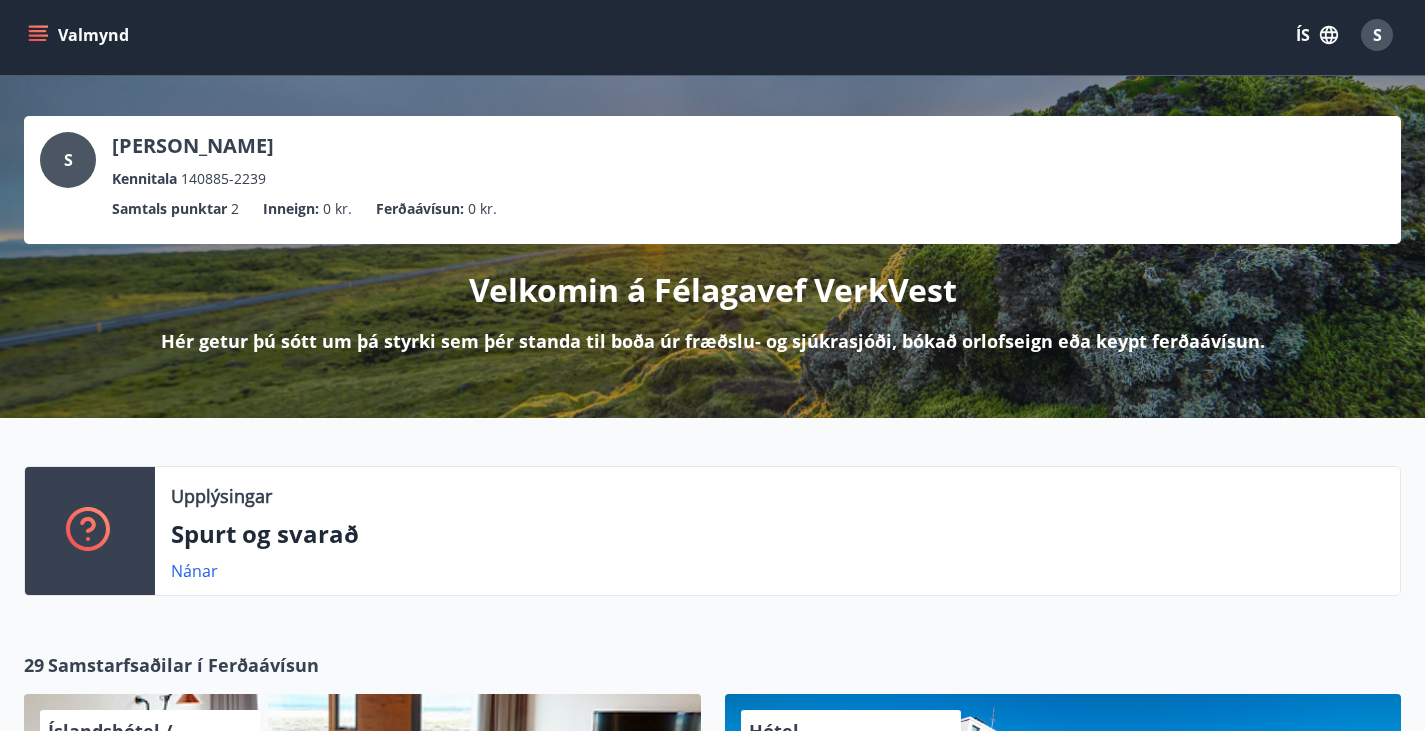 scroll, scrollTop: 0, scrollLeft: 0, axis: both 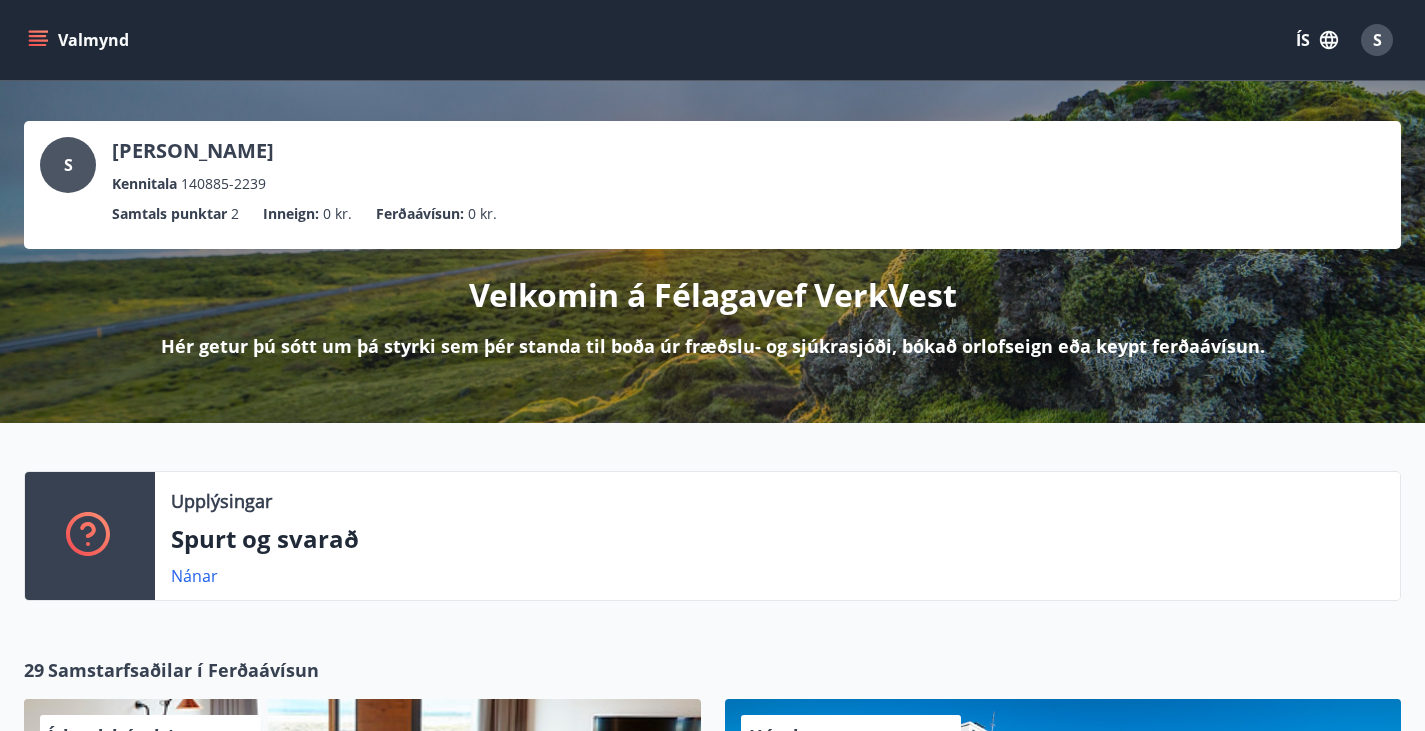 click on "Valmynd" at bounding box center (80, 40) 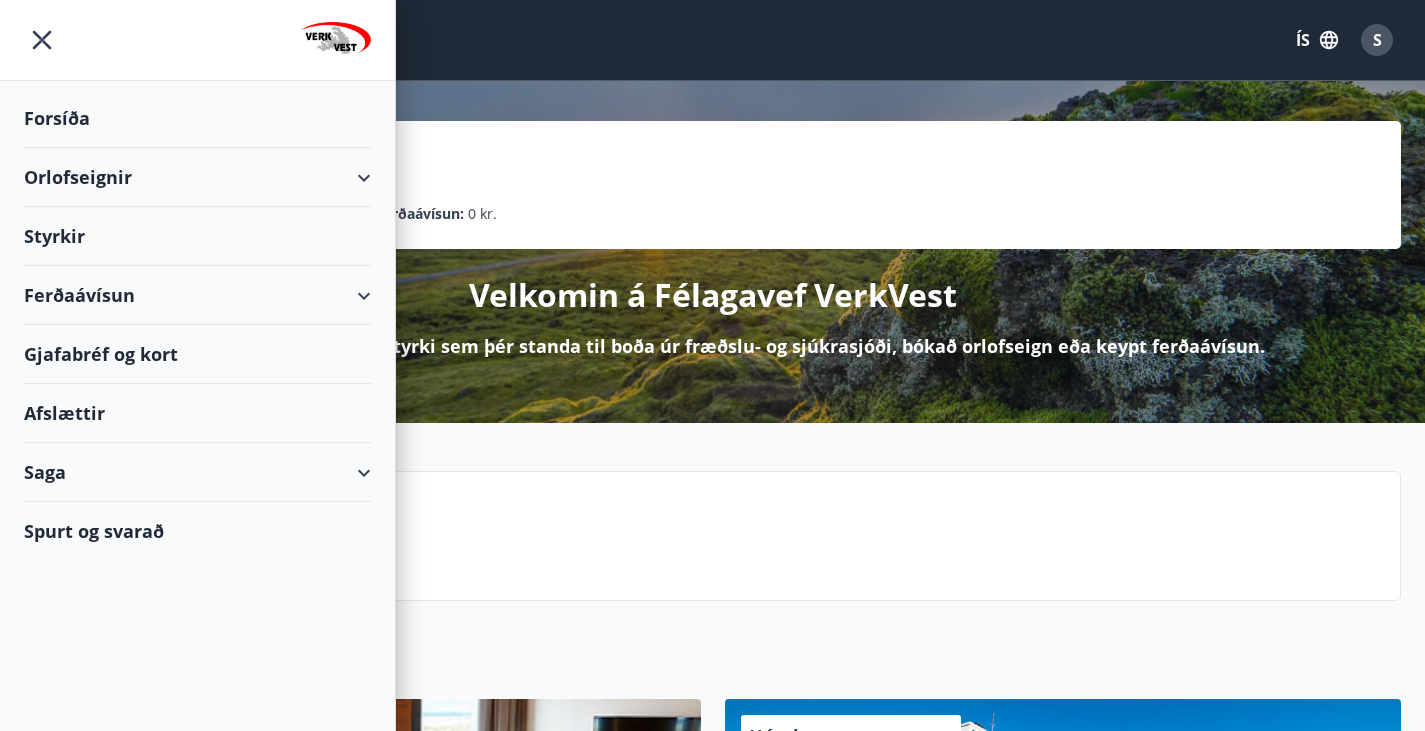 click on "Orlofseignir" at bounding box center (197, 177) 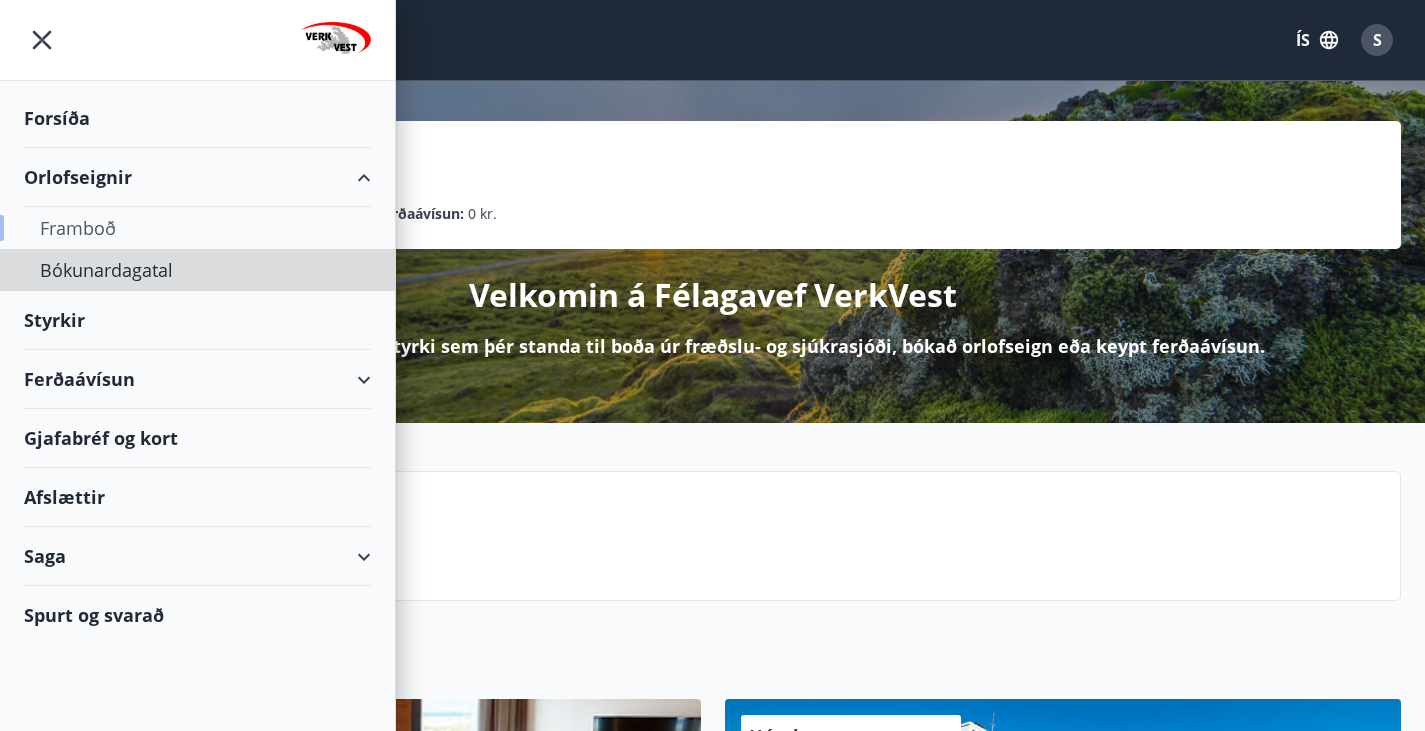 drag, startPoint x: 79, startPoint y: 273, endPoint x: 79, endPoint y: 225, distance: 48 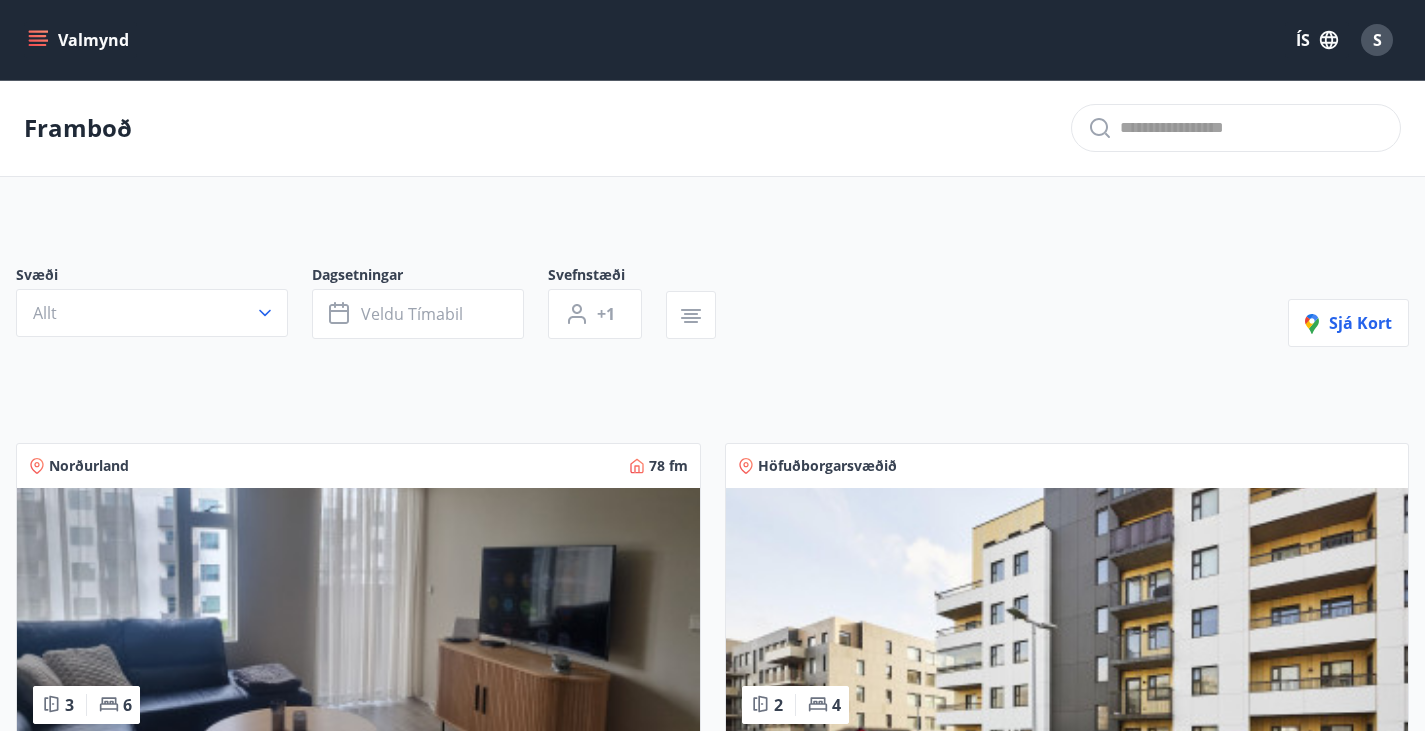 click on "Valmynd" at bounding box center (80, 40) 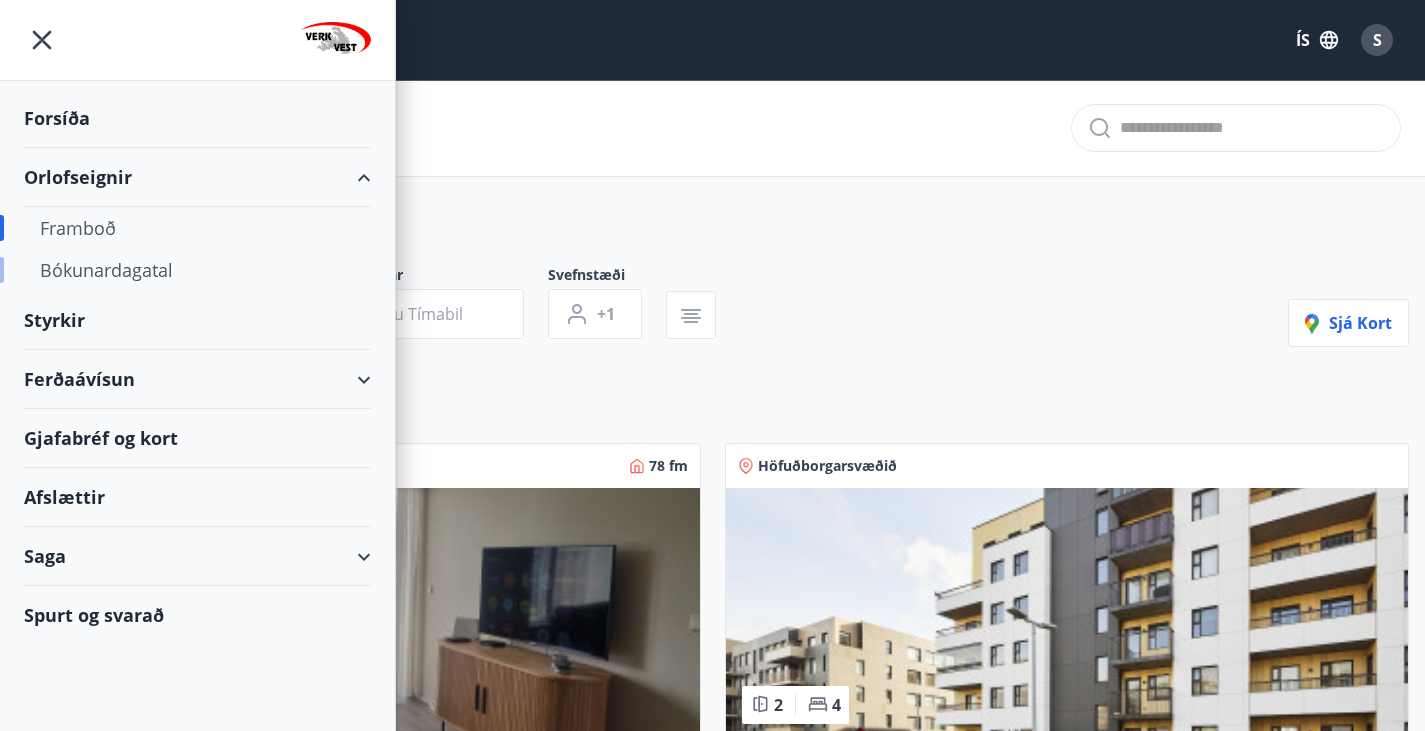 click on "Bókunardagatal" at bounding box center (197, 270) 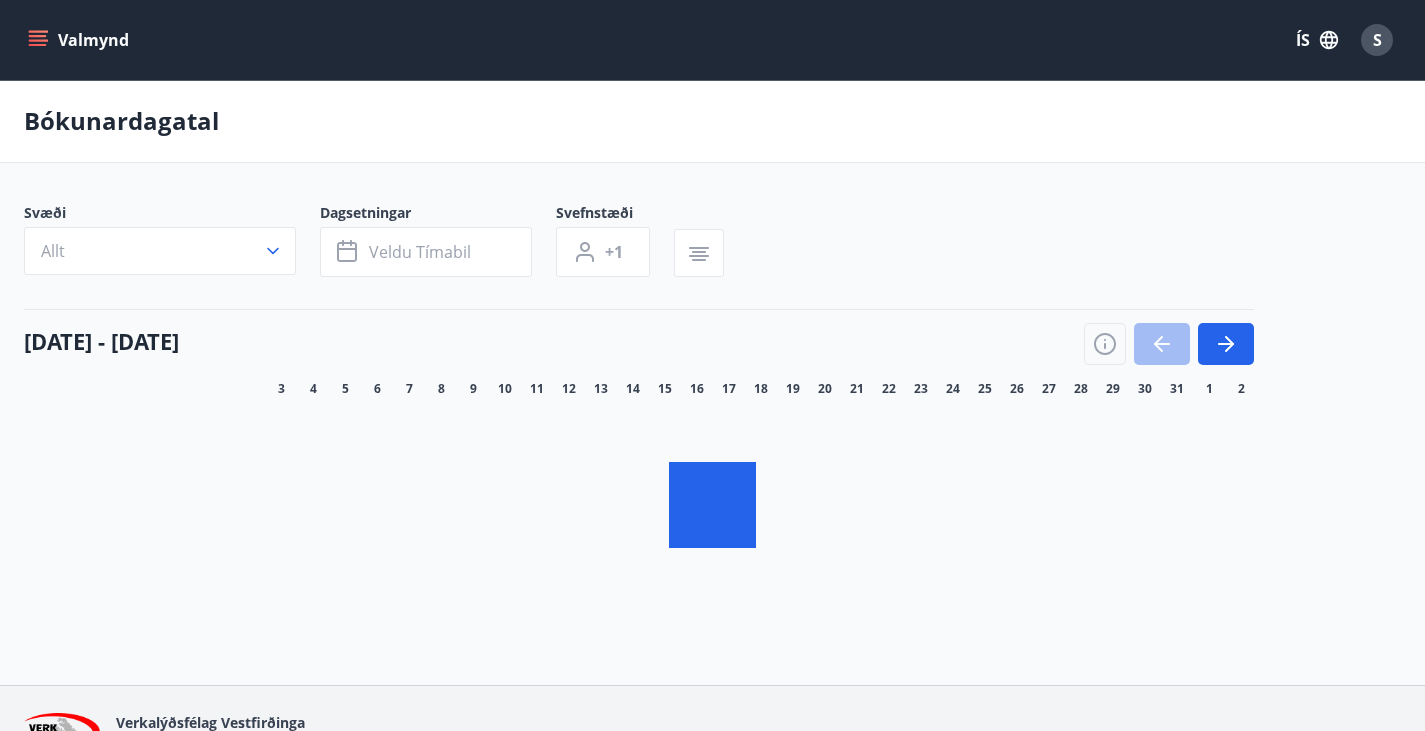click on "Bókunardagatal" at bounding box center (712, 121) 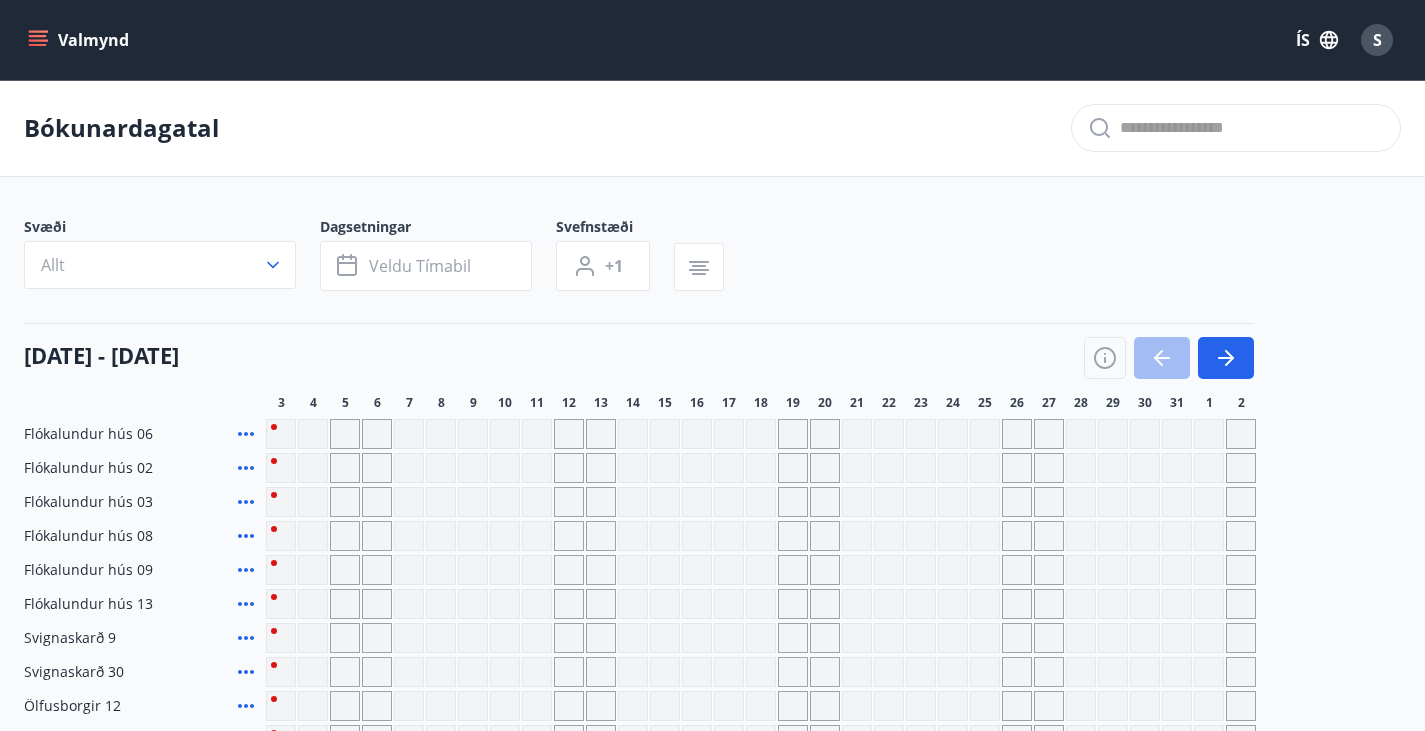 click on "Bókunardagatal Svæði Allt Dagsetningar Veldu tímabil Svefnstæði +1 [DATE] - [DATE] 3 4 5 6 7 8 9 10 11 12 13 14 15 16 17 18 19 20 21 22 23 24 25 26 27 28 29 30 31 1 2 Flókalundur hús 06 Flókalundur hús 02 Flókalundur hús 03 Flókalundur hús 08 Flókalundur hús 09 Flókalundur hús 13 Svignaskarð 9 Svignaskarð 30 Ölfusborgir 12 Ölfusborgir 32 Illugastaðir 27 Einarsstaðir 20 á Héraði [PERSON_NAME] 16, íbúð 202 Sunnusmári 16, íbúð 302 Sunnusmári 16, íbúð 502 Sunnusmári 16, íbúð 401 Sunnusmári 18, íbúð 308 Sunnusmári 18, íbúð 405 Sunnusmári 18, íbúð 408 [PERSON_NAME] del sol Gudmannshagi 1, íbúð 303" at bounding box center (712, 604) 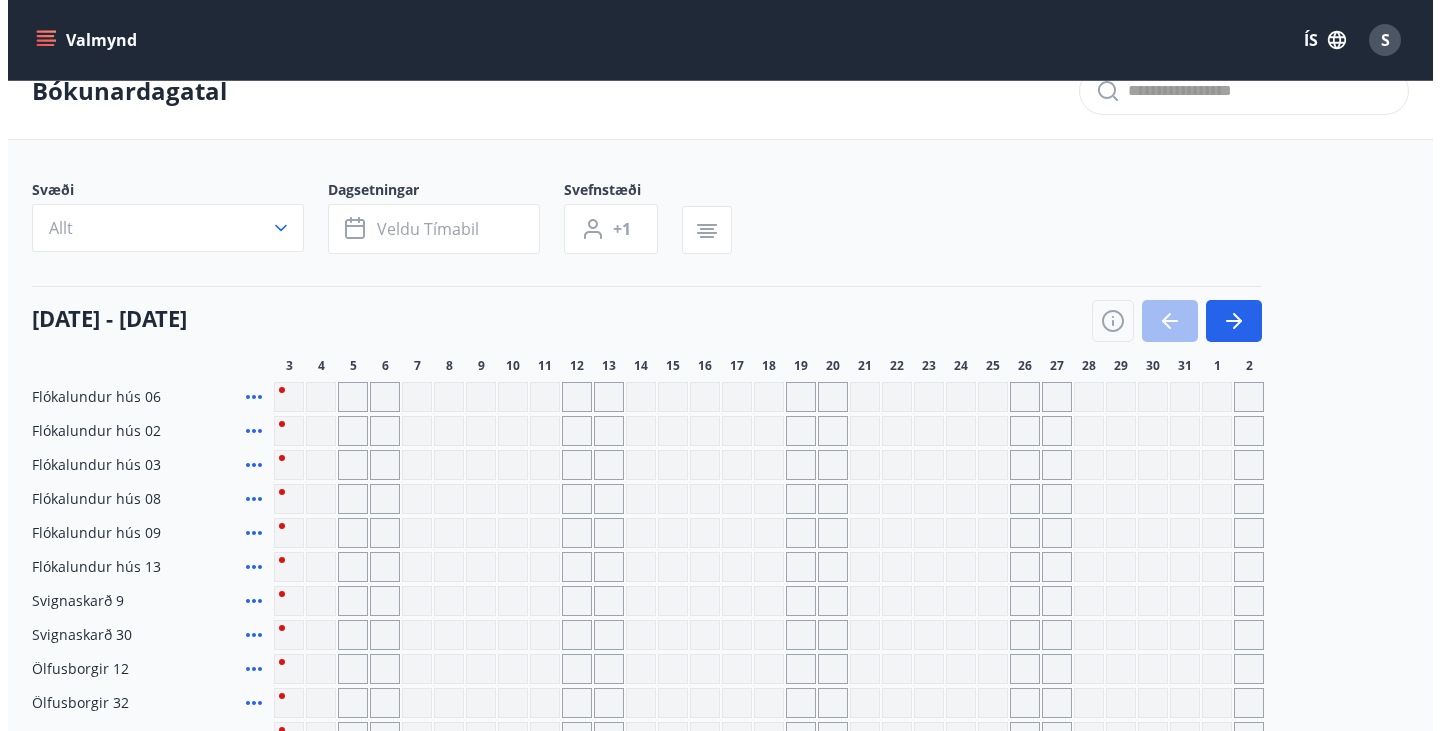 scroll, scrollTop: 40, scrollLeft: 0, axis: vertical 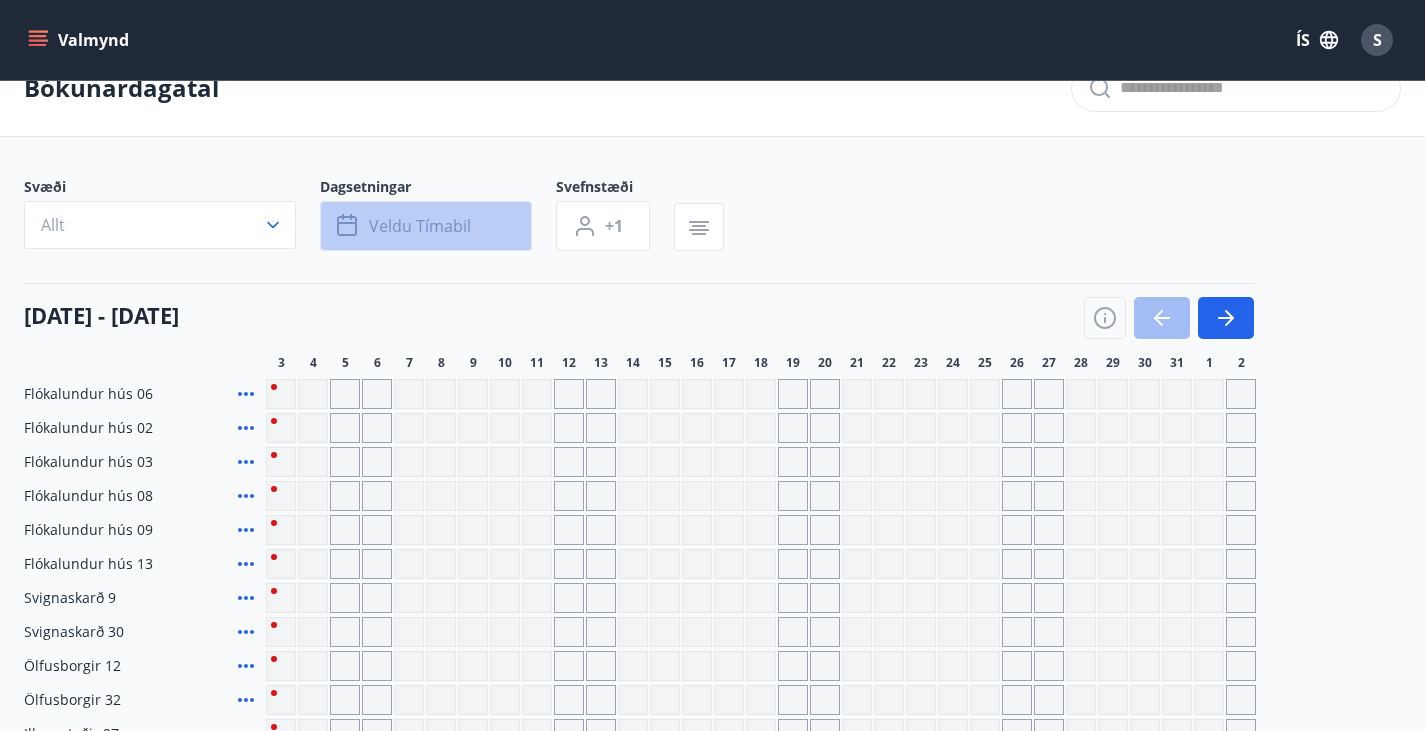 click on "Veldu tímabil" at bounding box center (420, 226) 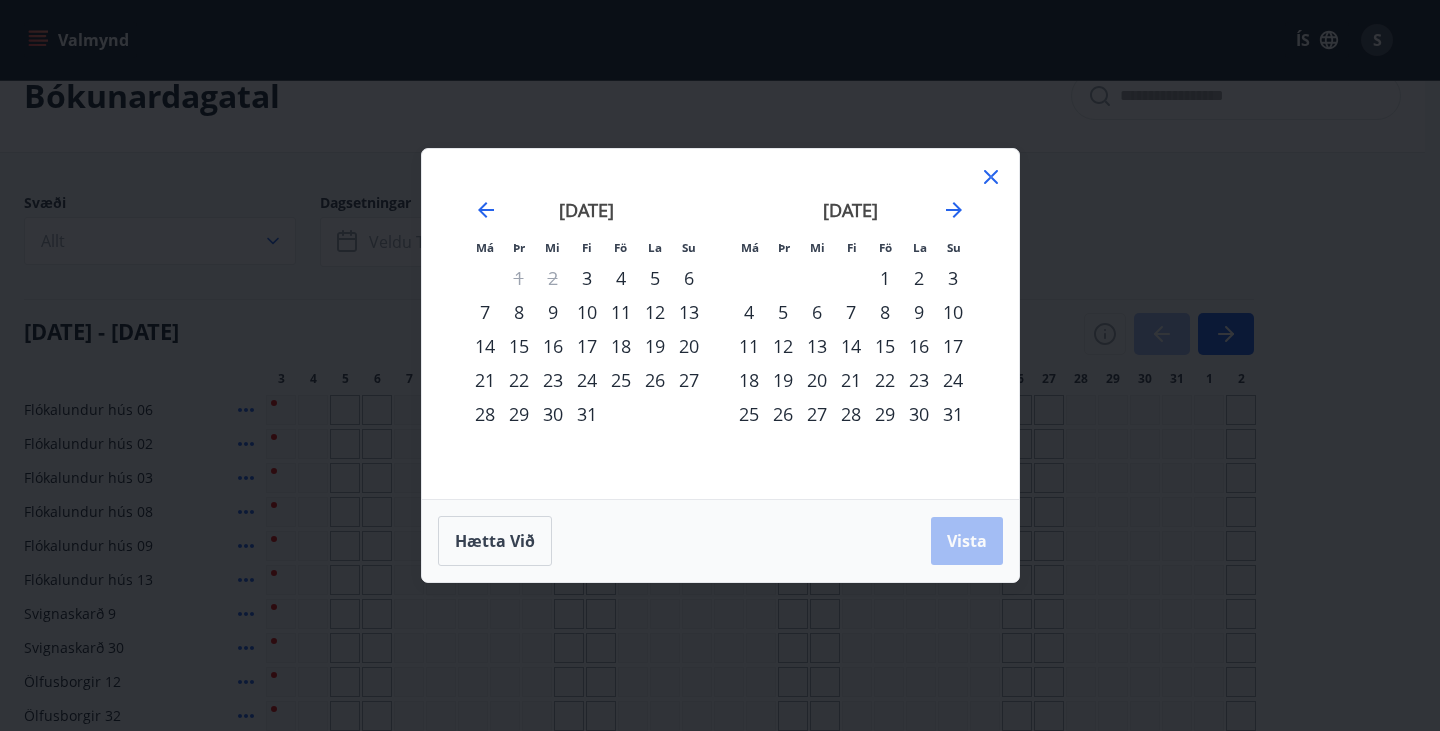 click on "23" at bounding box center (553, 380) 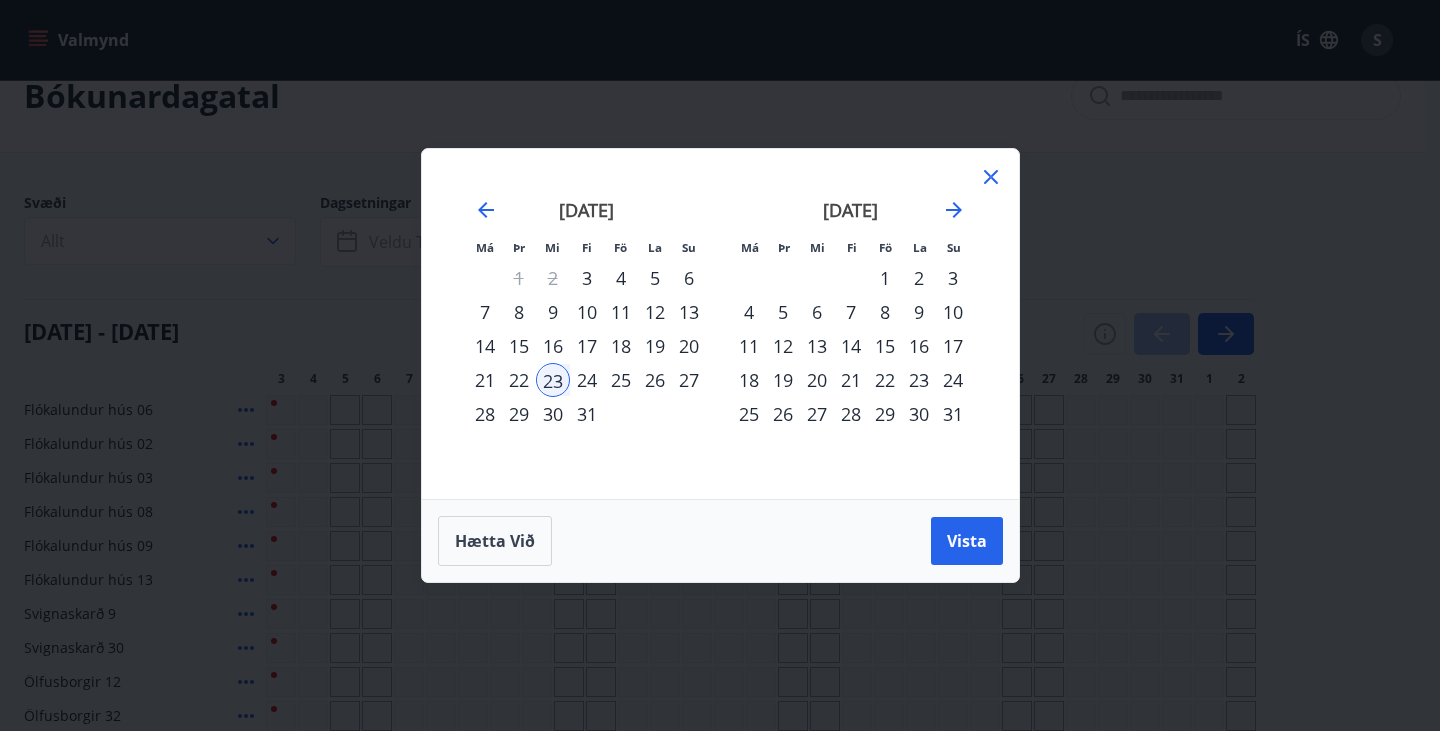 click on "27" at bounding box center (689, 380) 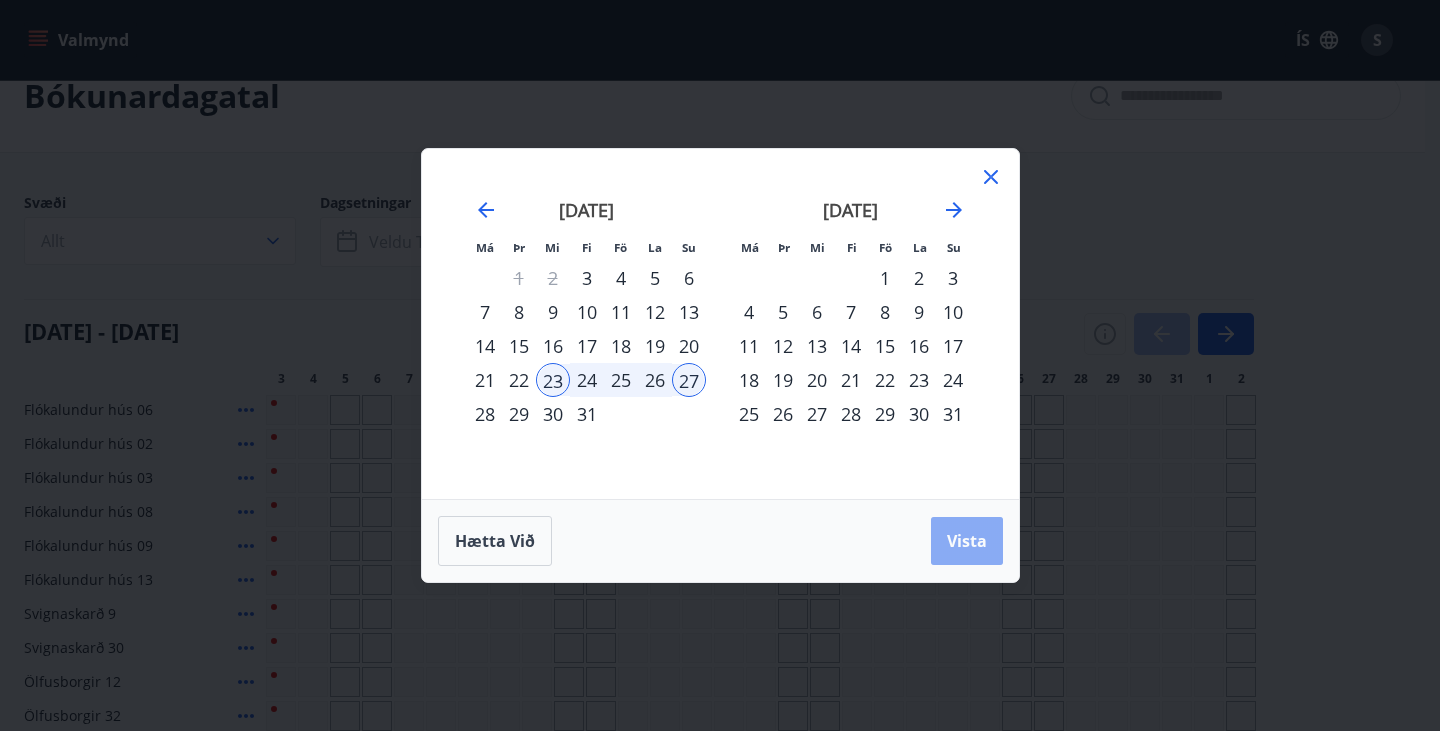 click on "Vista" at bounding box center [967, 541] 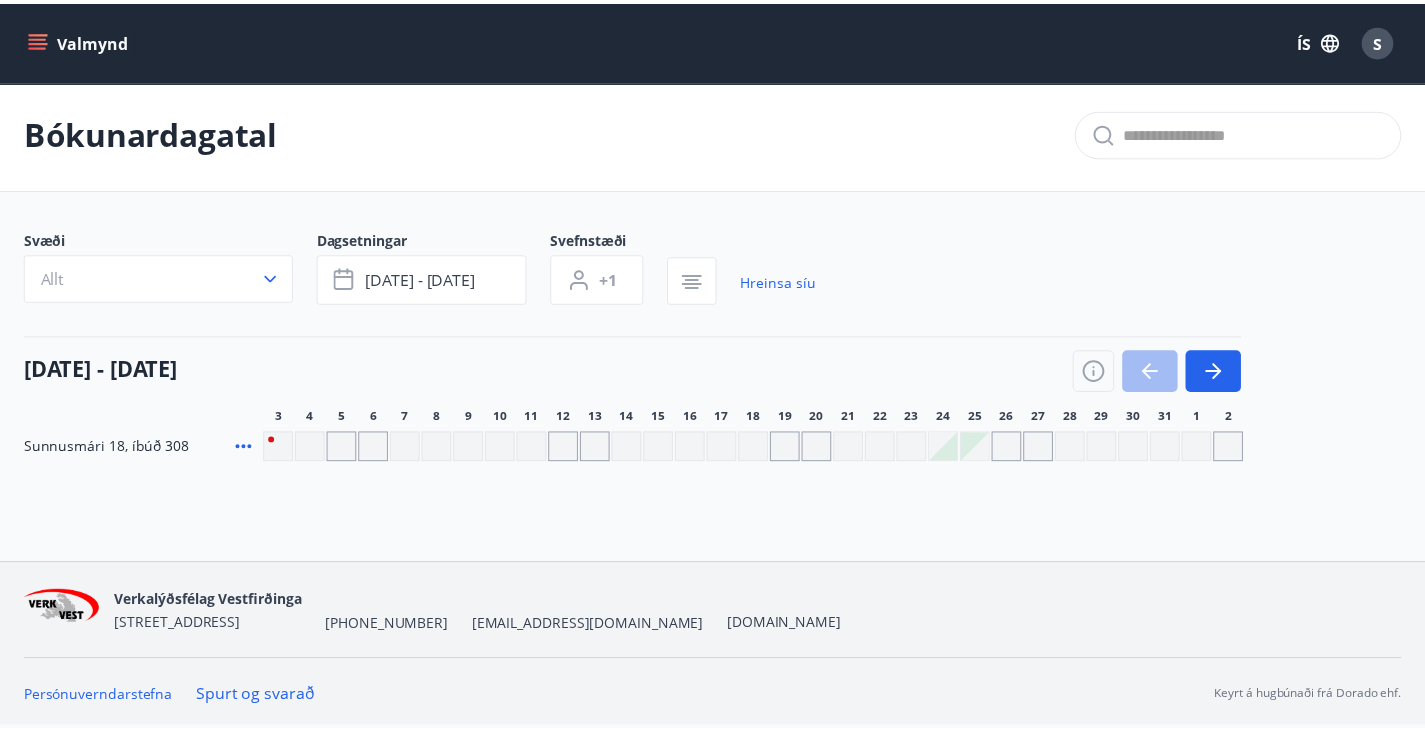 scroll, scrollTop: 3, scrollLeft: 0, axis: vertical 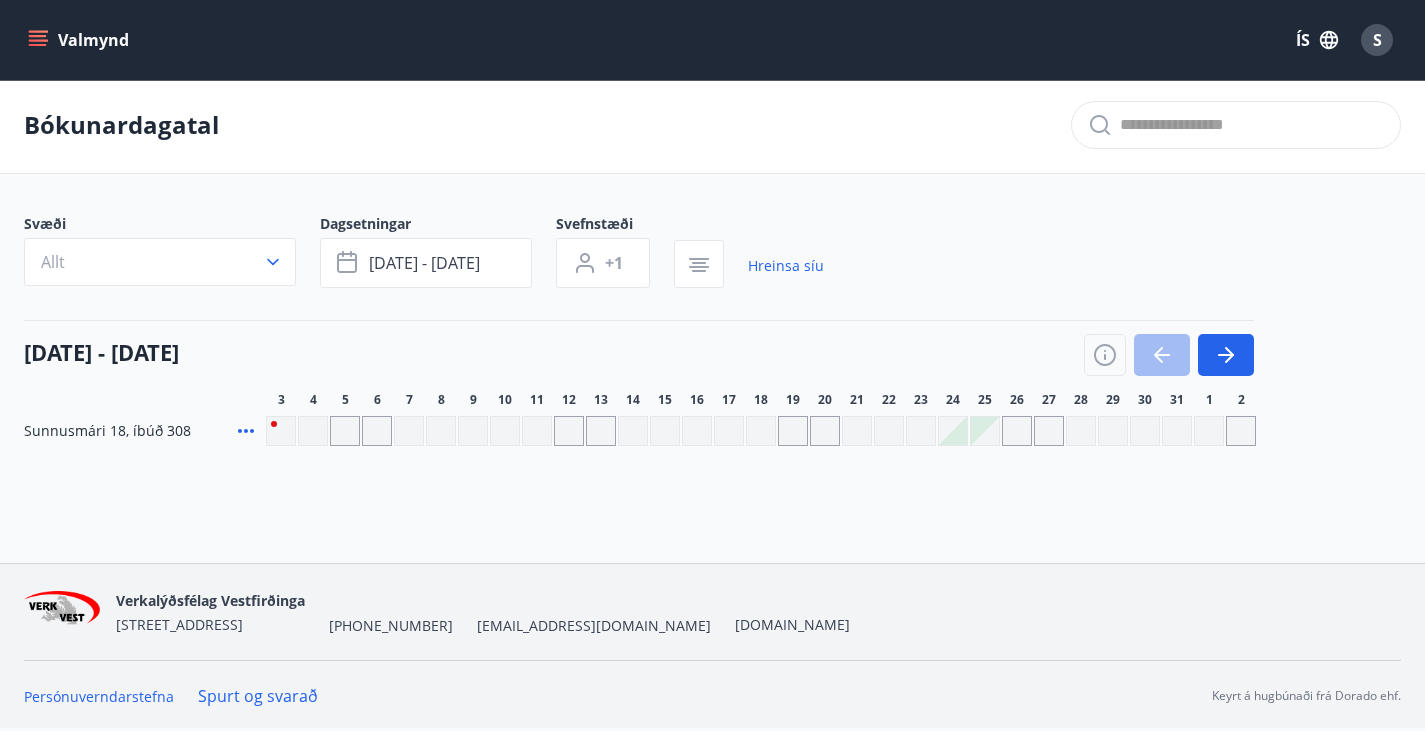 click at bounding box center (953, 431) 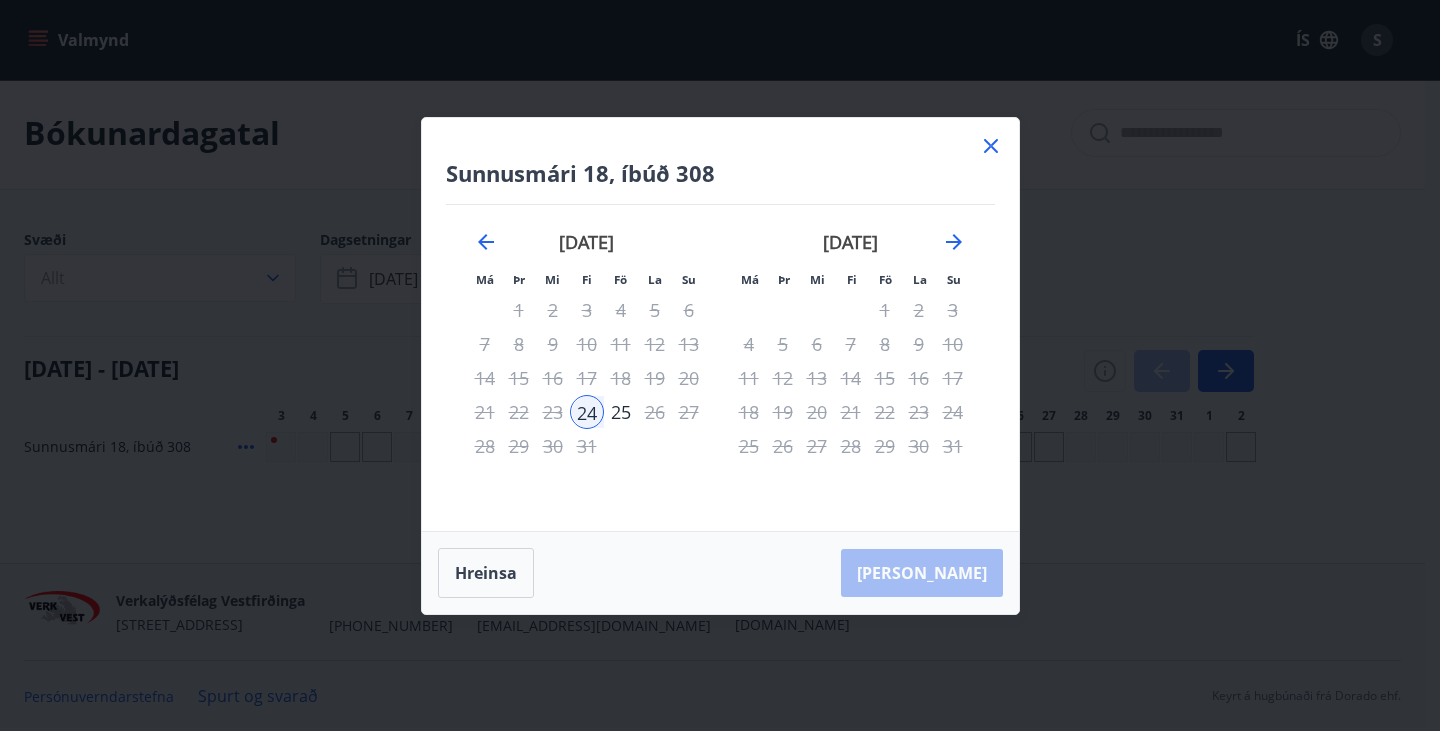 click 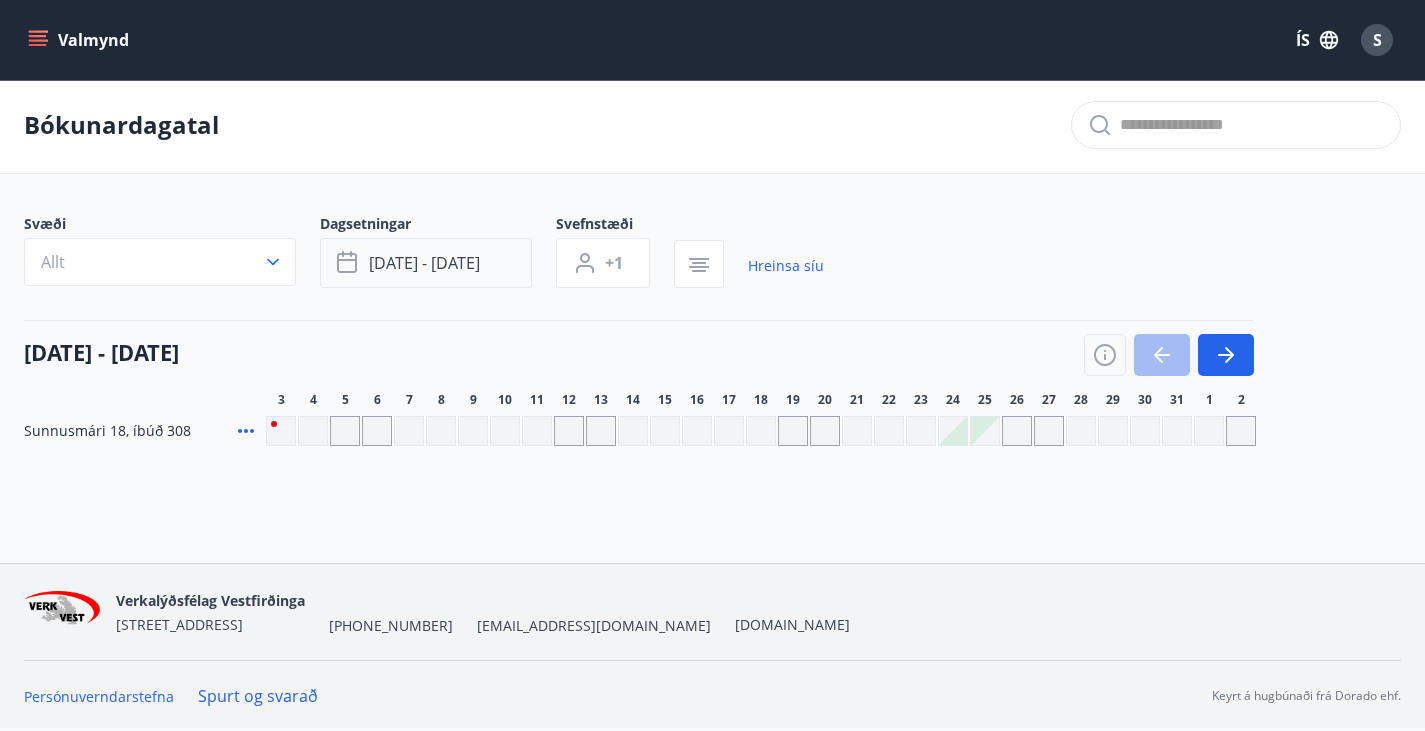 click on "[DATE] - [DATE]" at bounding box center [424, 263] 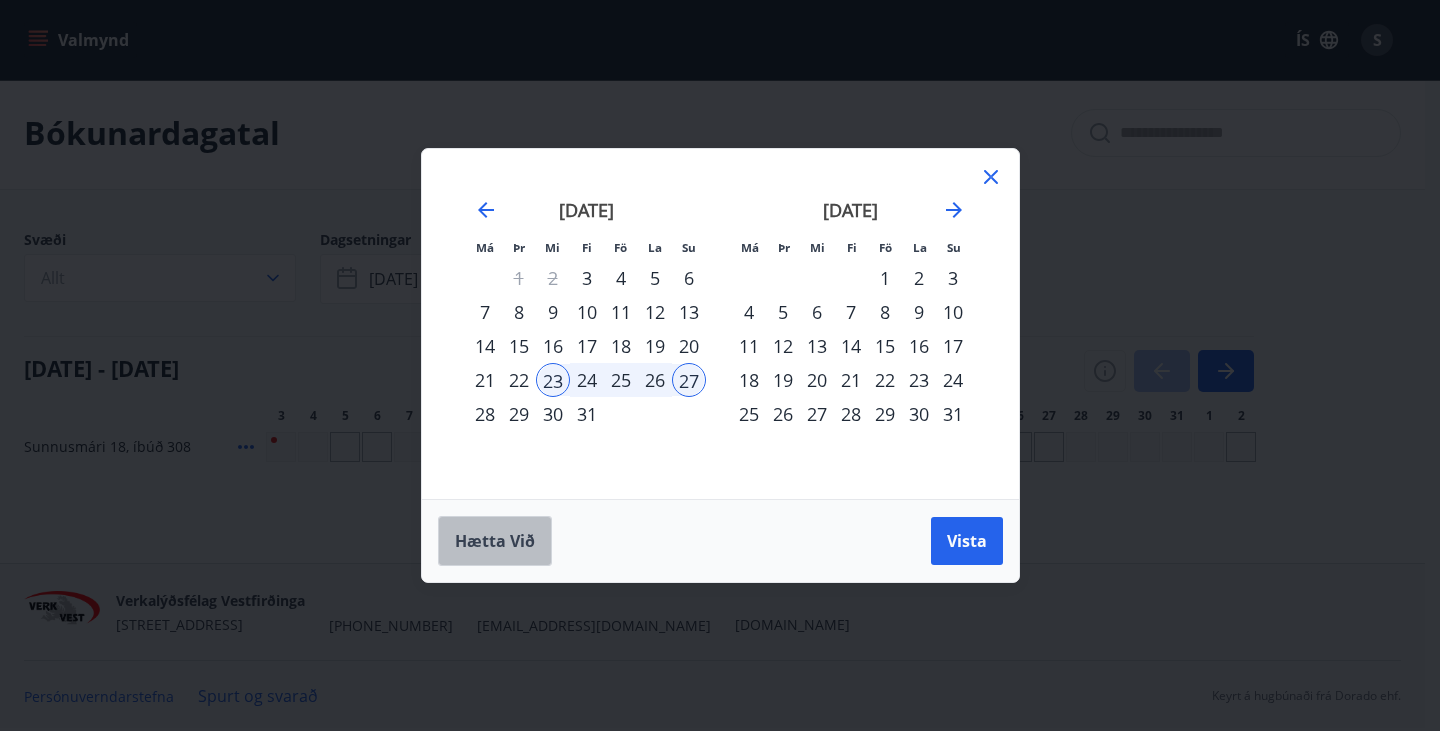 click on "Hætta við" at bounding box center (495, 541) 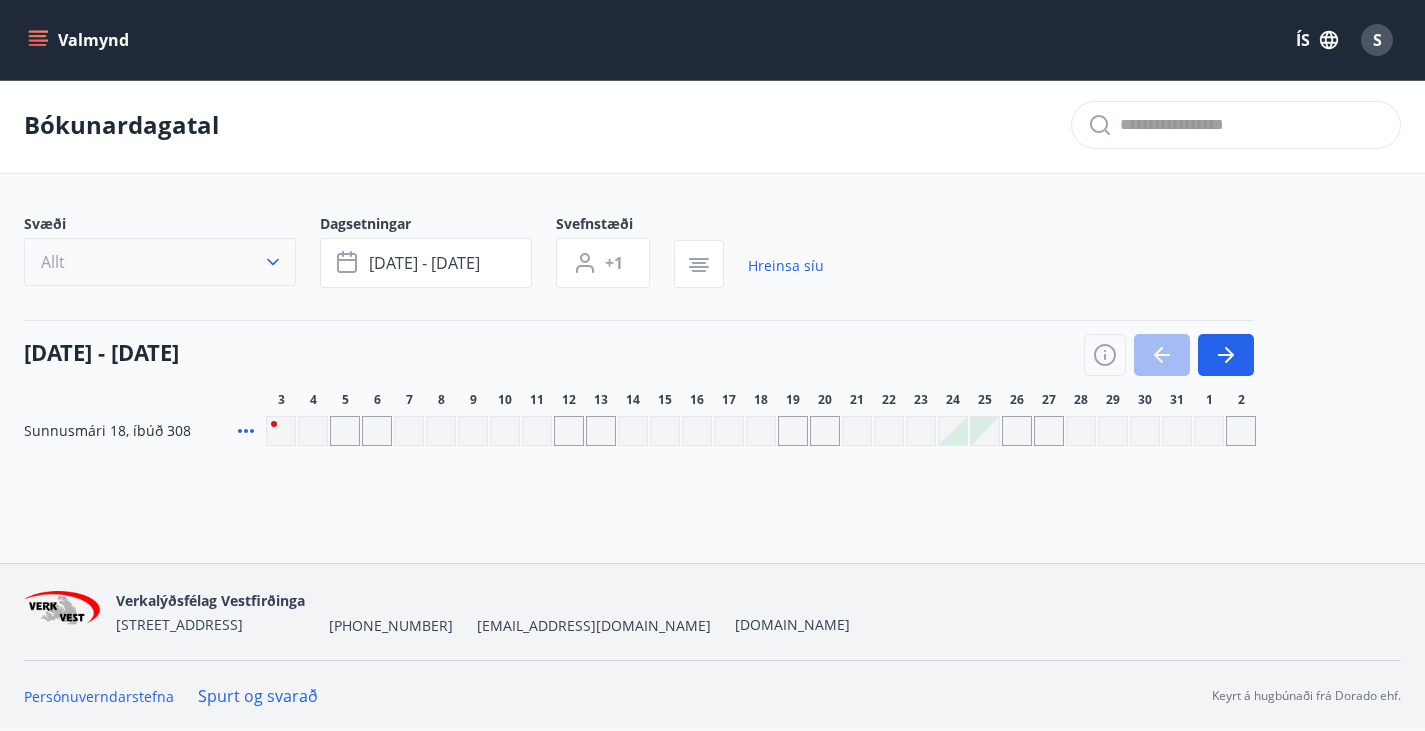 click 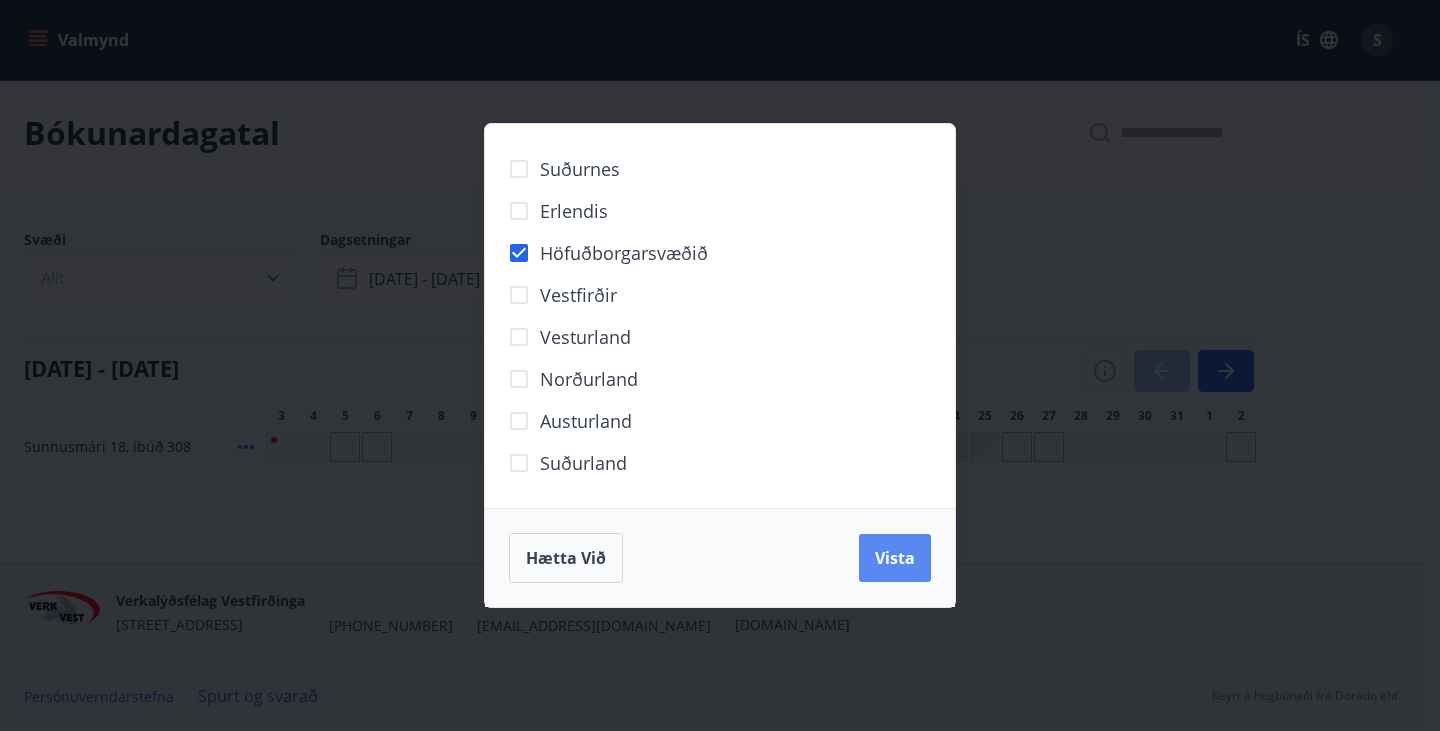 click on "Vista" at bounding box center [895, 558] 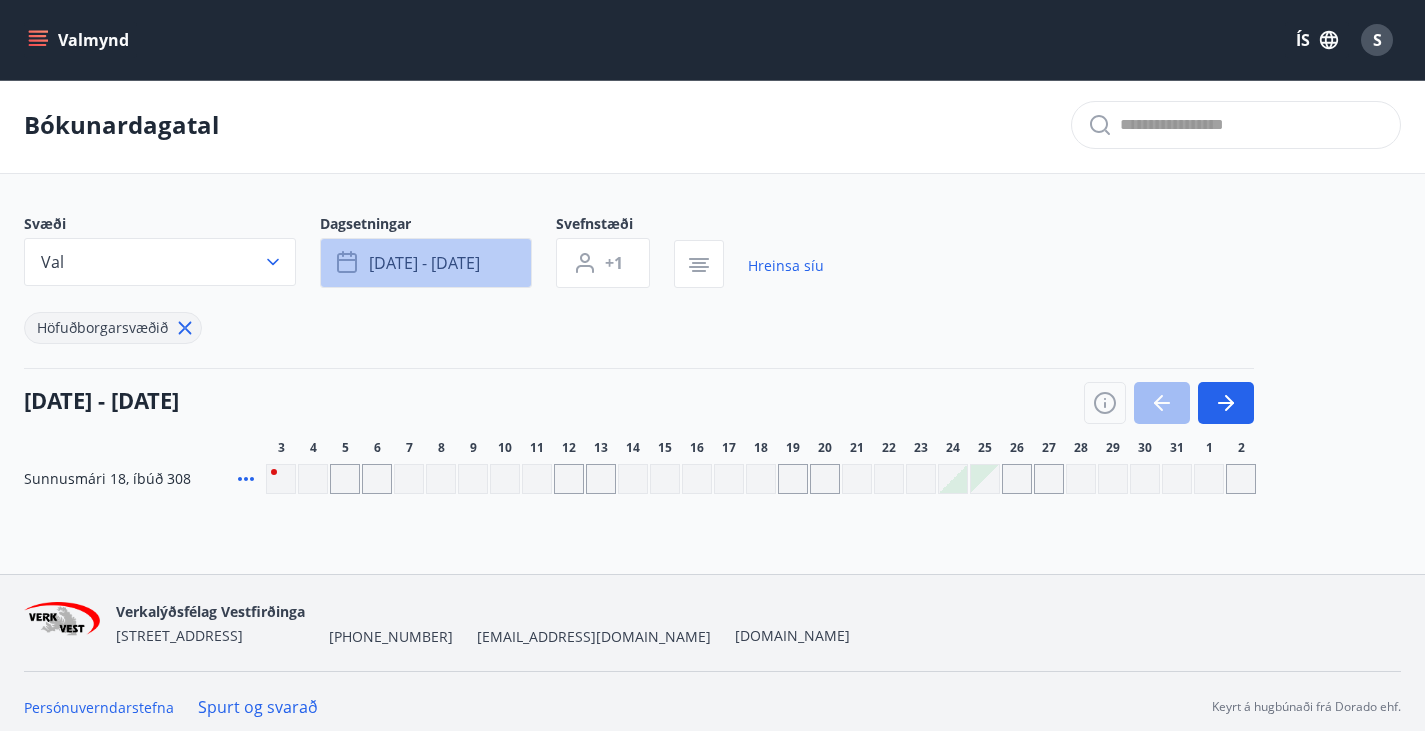 click on "[DATE] - [DATE]" at bounding box center (426, 263) 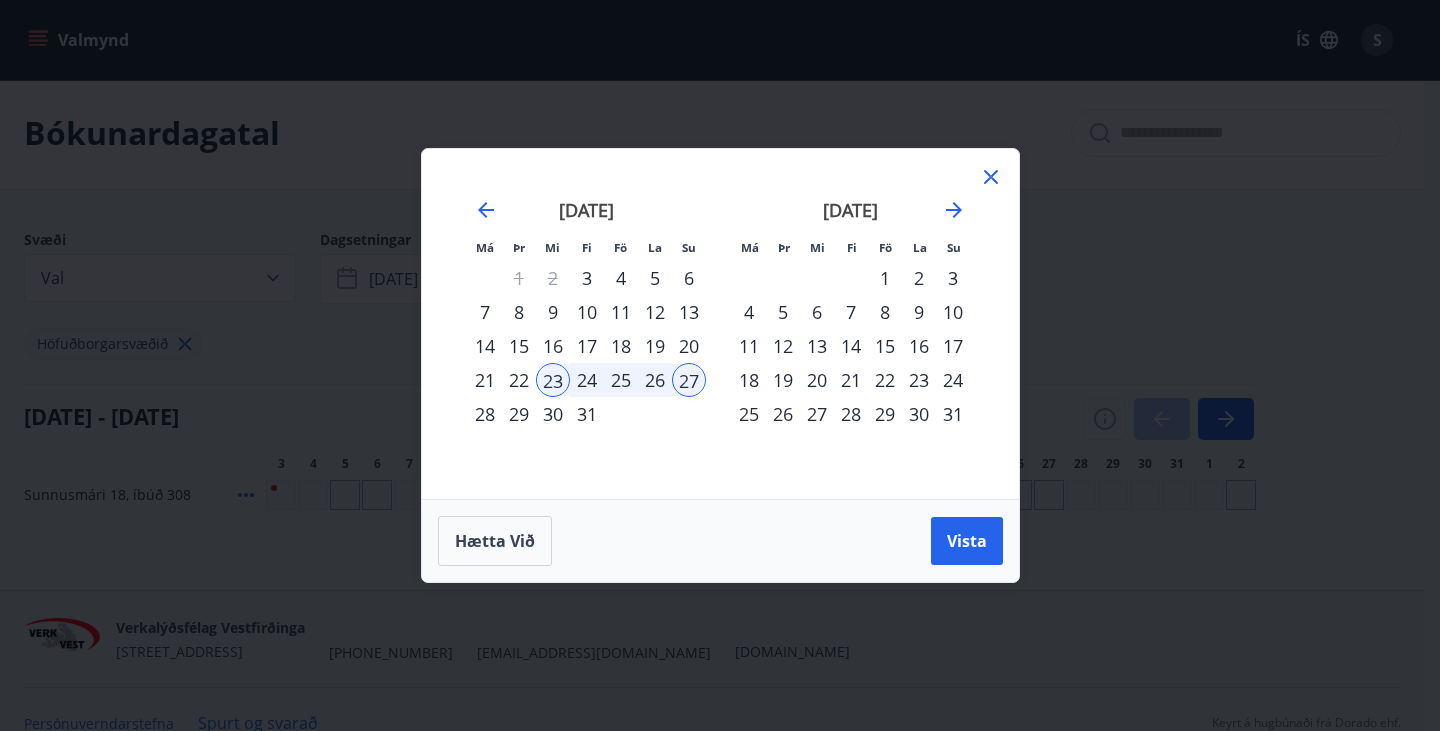click on "27" at bounding box center (689, 380) 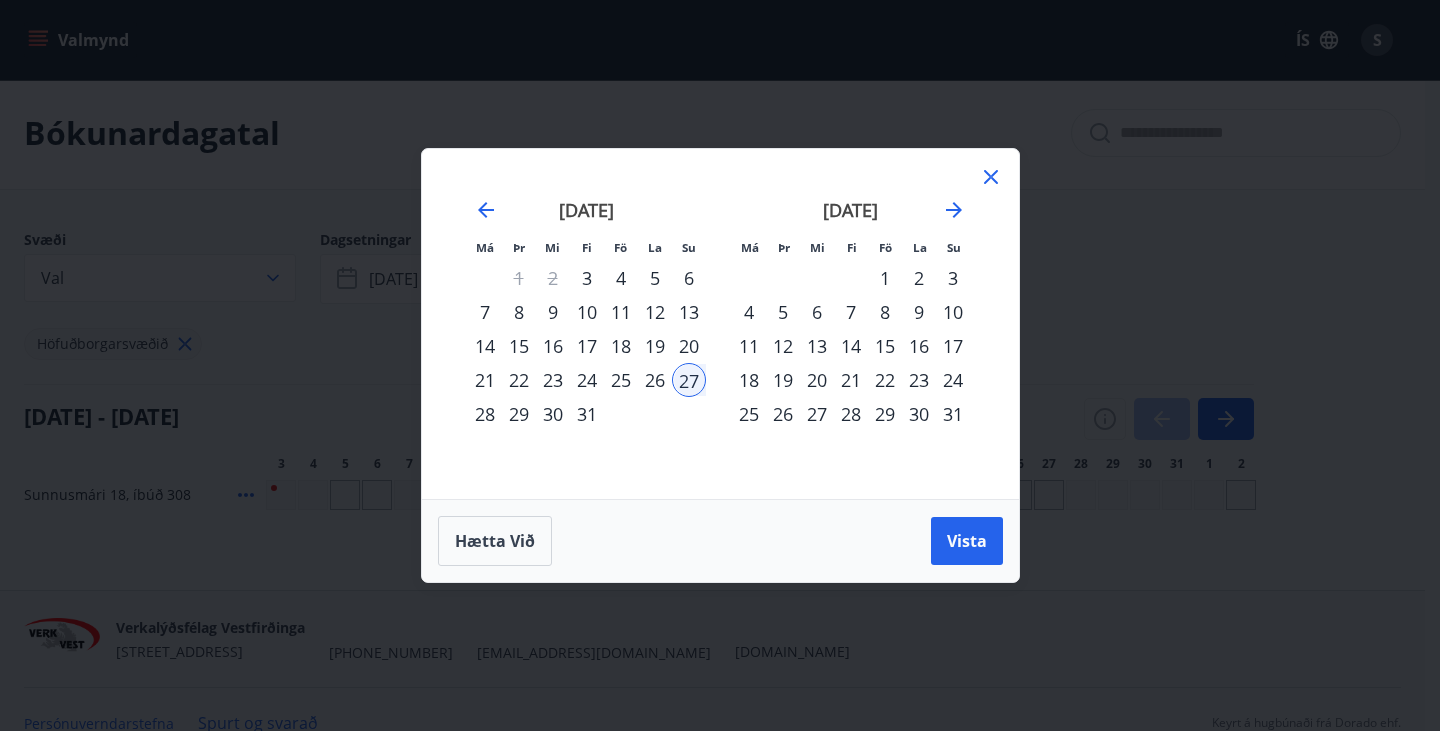 click on "27" at bounding box center (689, 380) 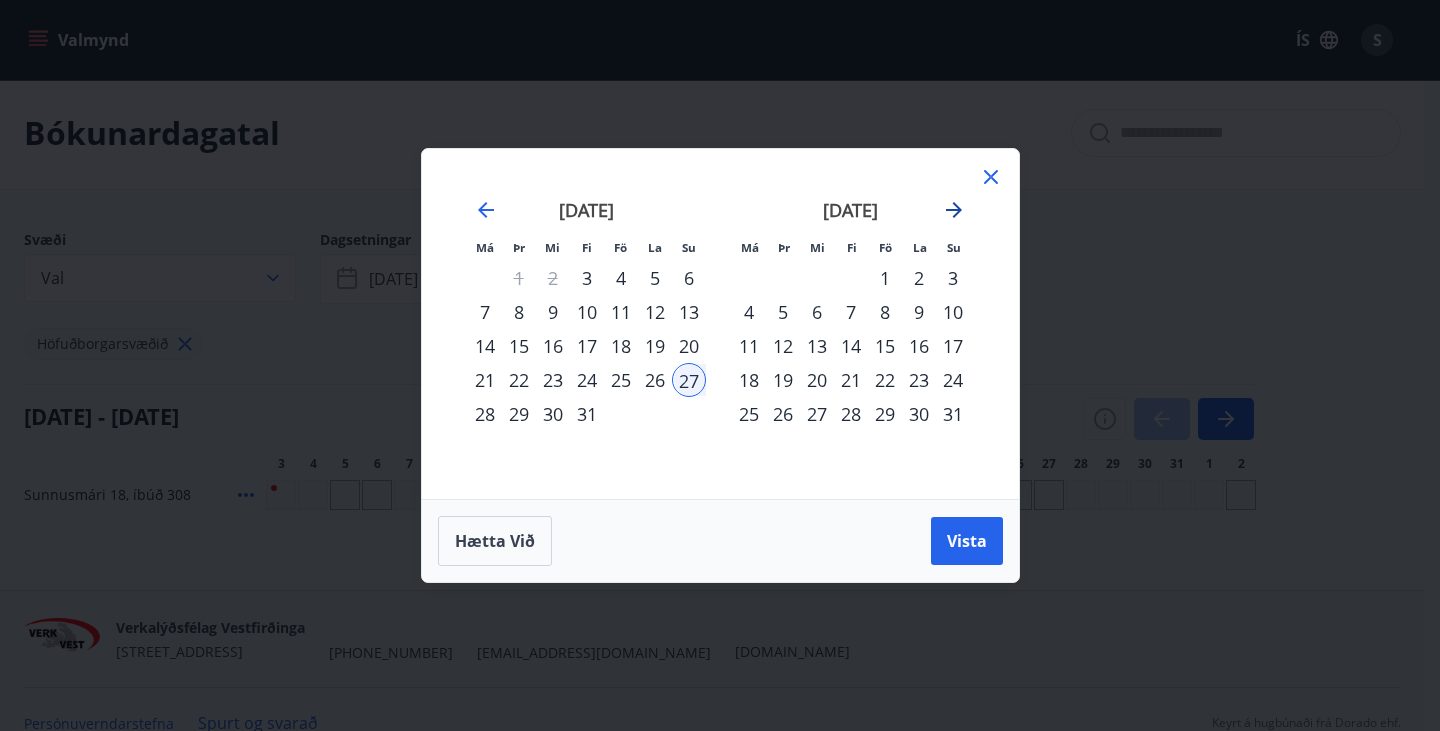 click 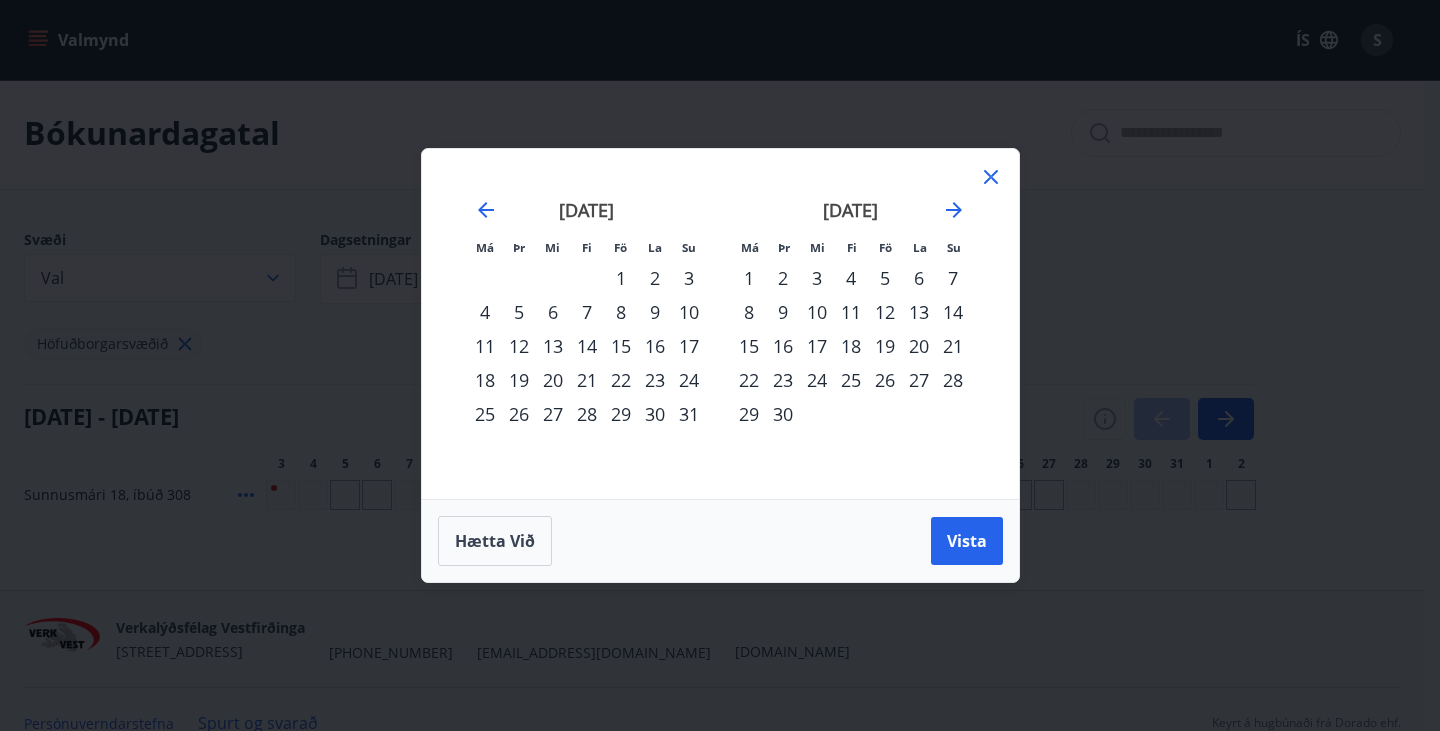 click on "6" at bounding box center [919, 278] 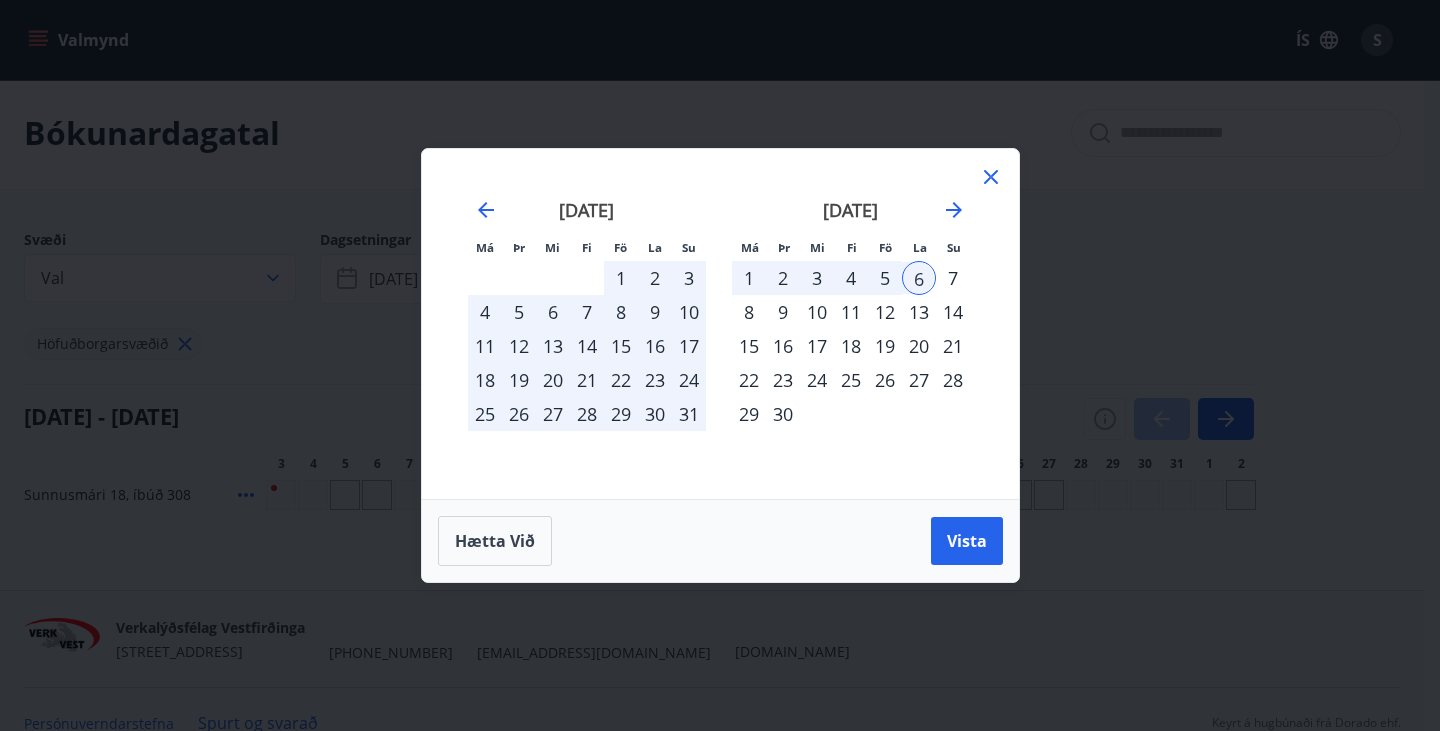 click on "6" at bounding box center (919, 278) 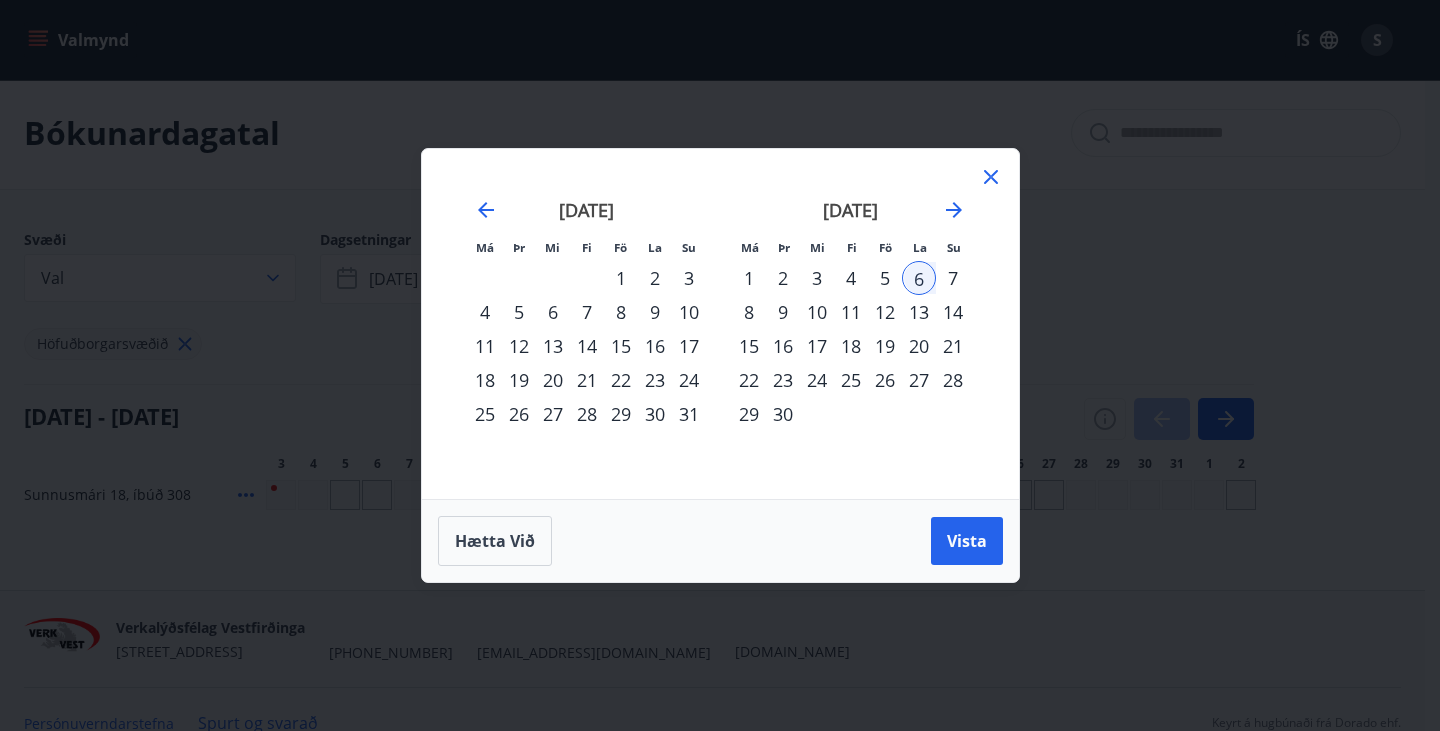 click on "13" at bounding box center (919, 312) 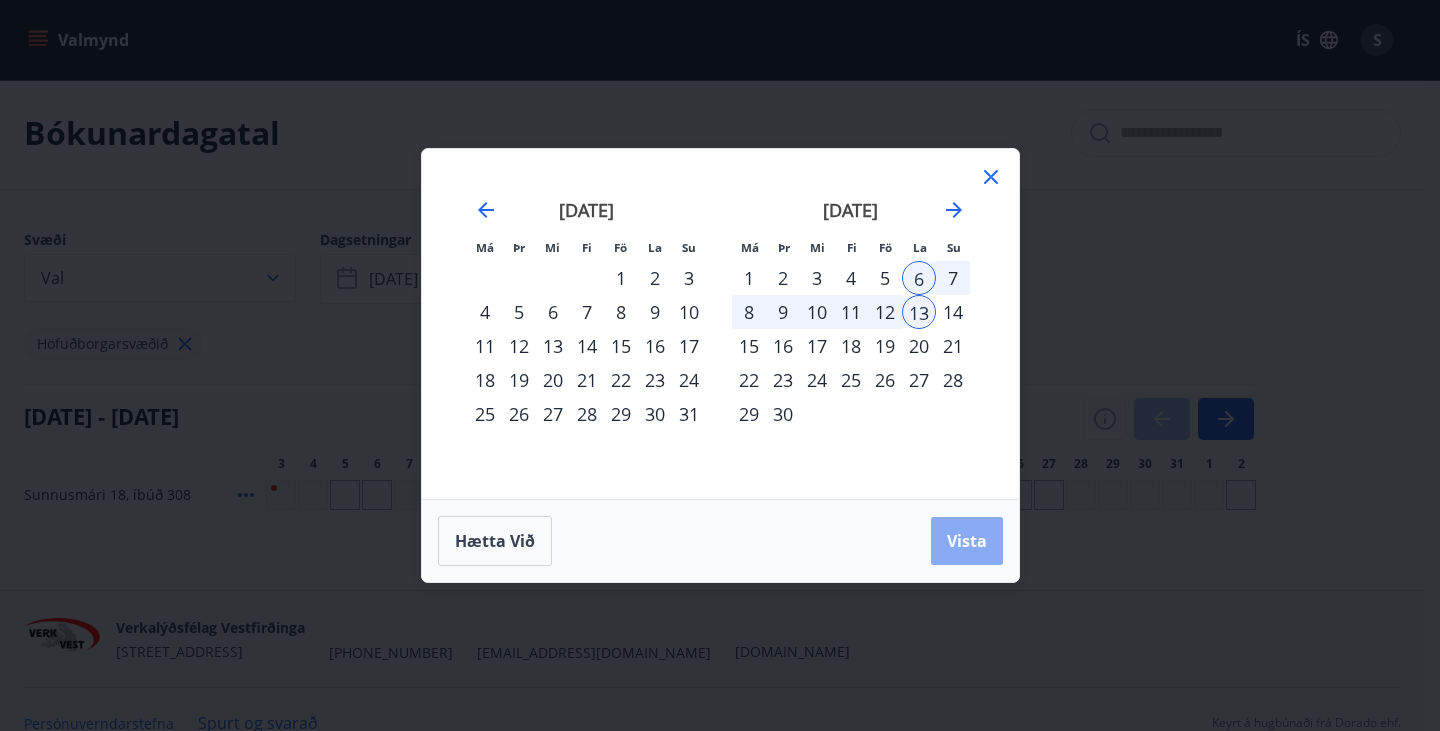 click on "Vista" at bounding box center (967, 541) 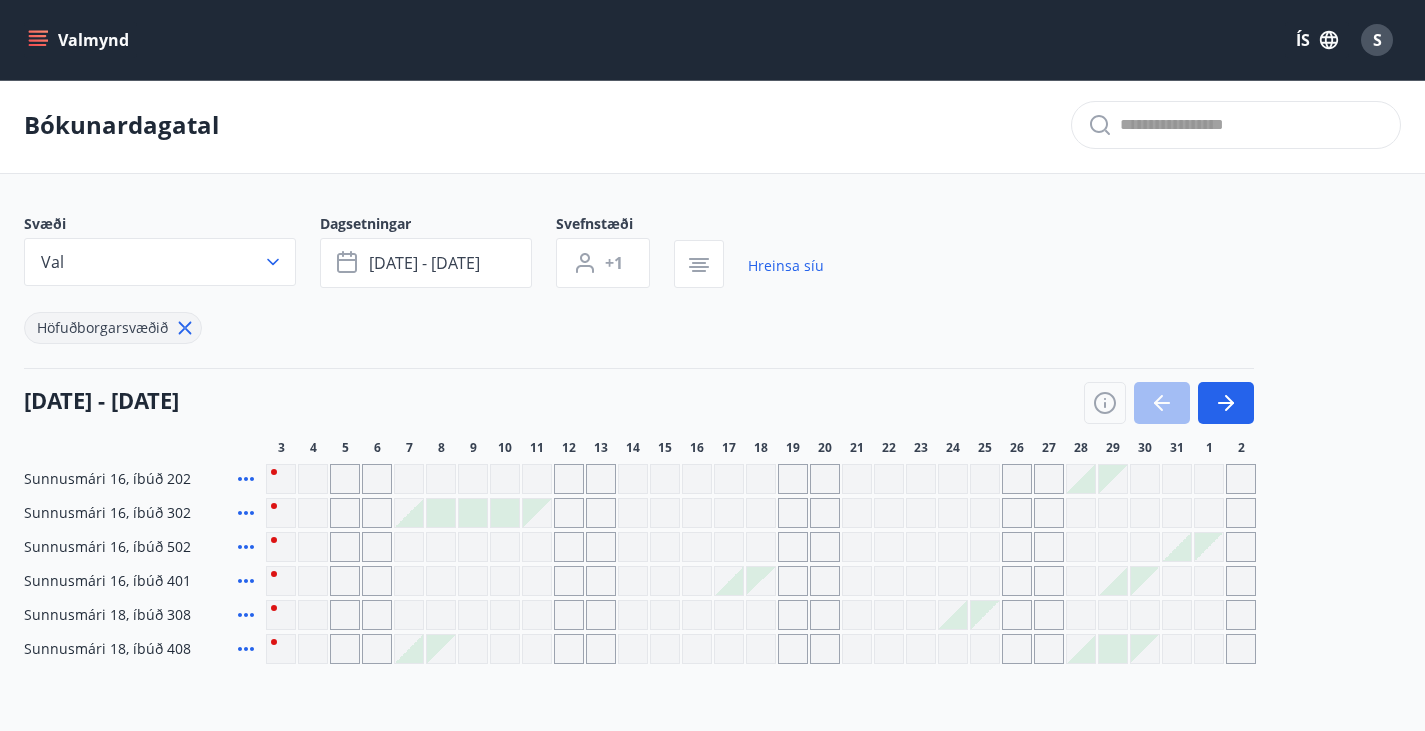 click on "[DATE] - [DATE]" at bounding box center (639, 396) 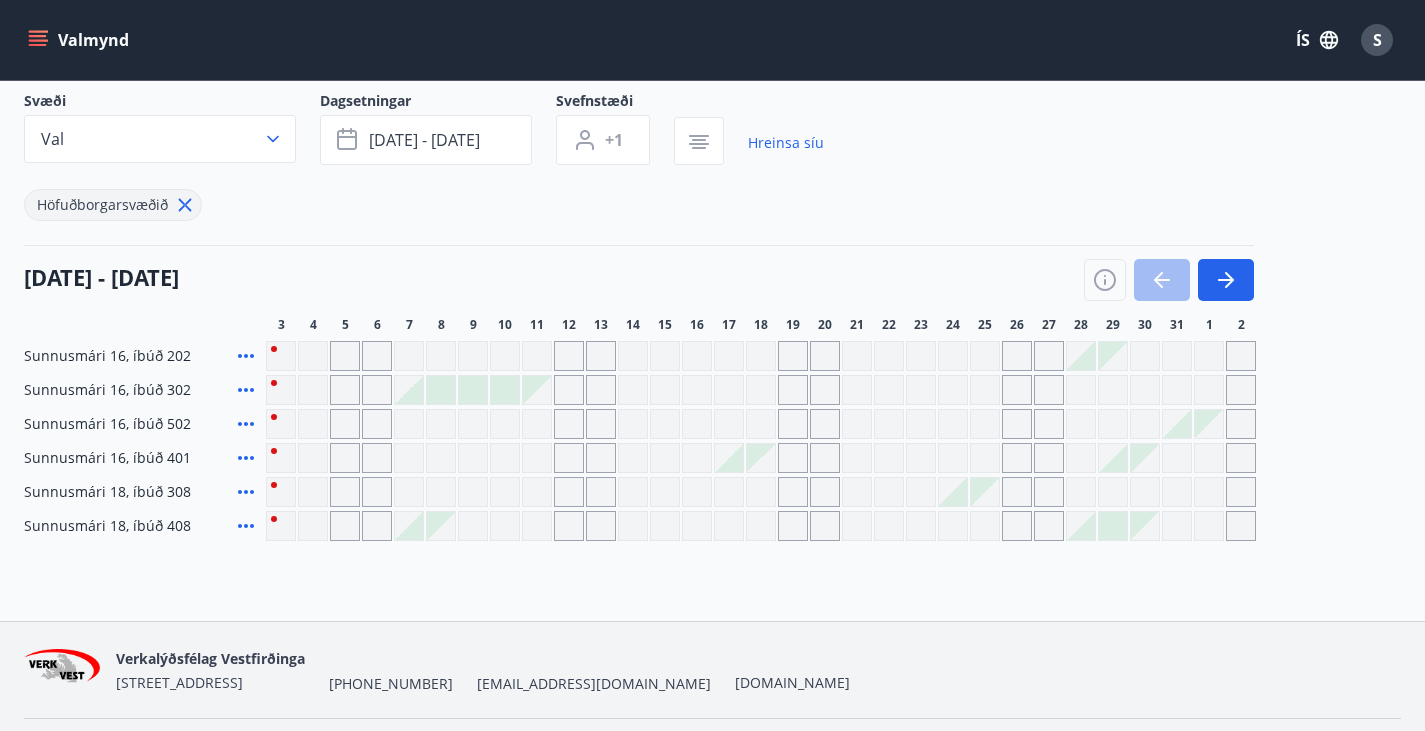 scroll, scrollTop: 163, scrollLeft: 0, axis: vertical 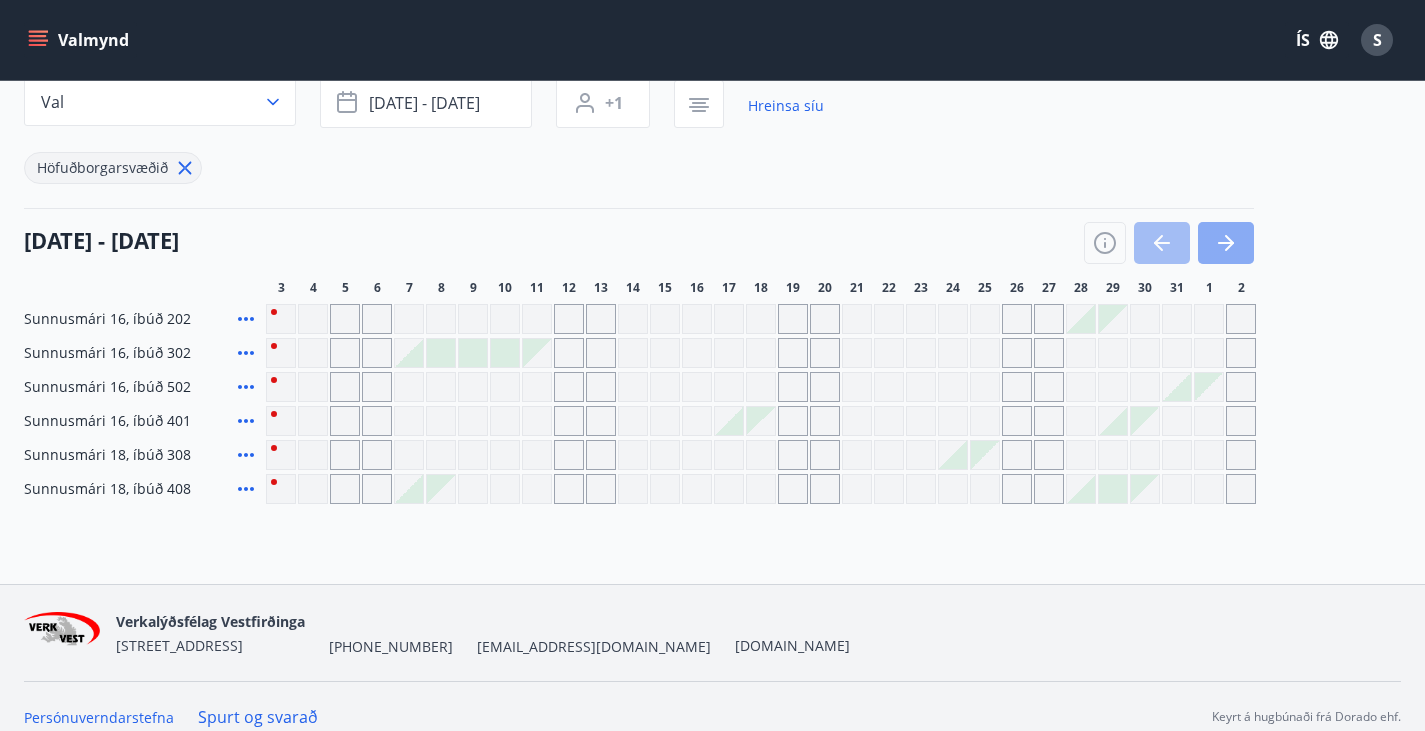 click 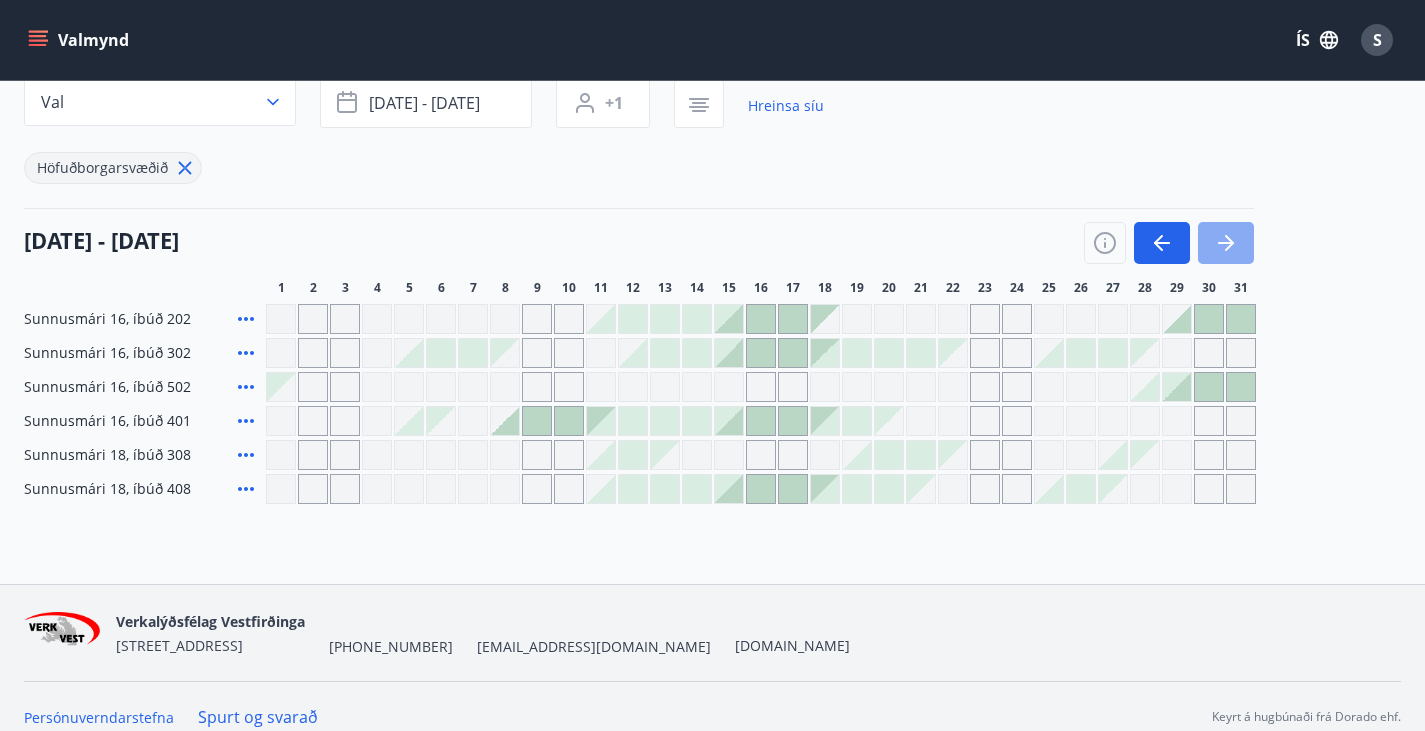 click 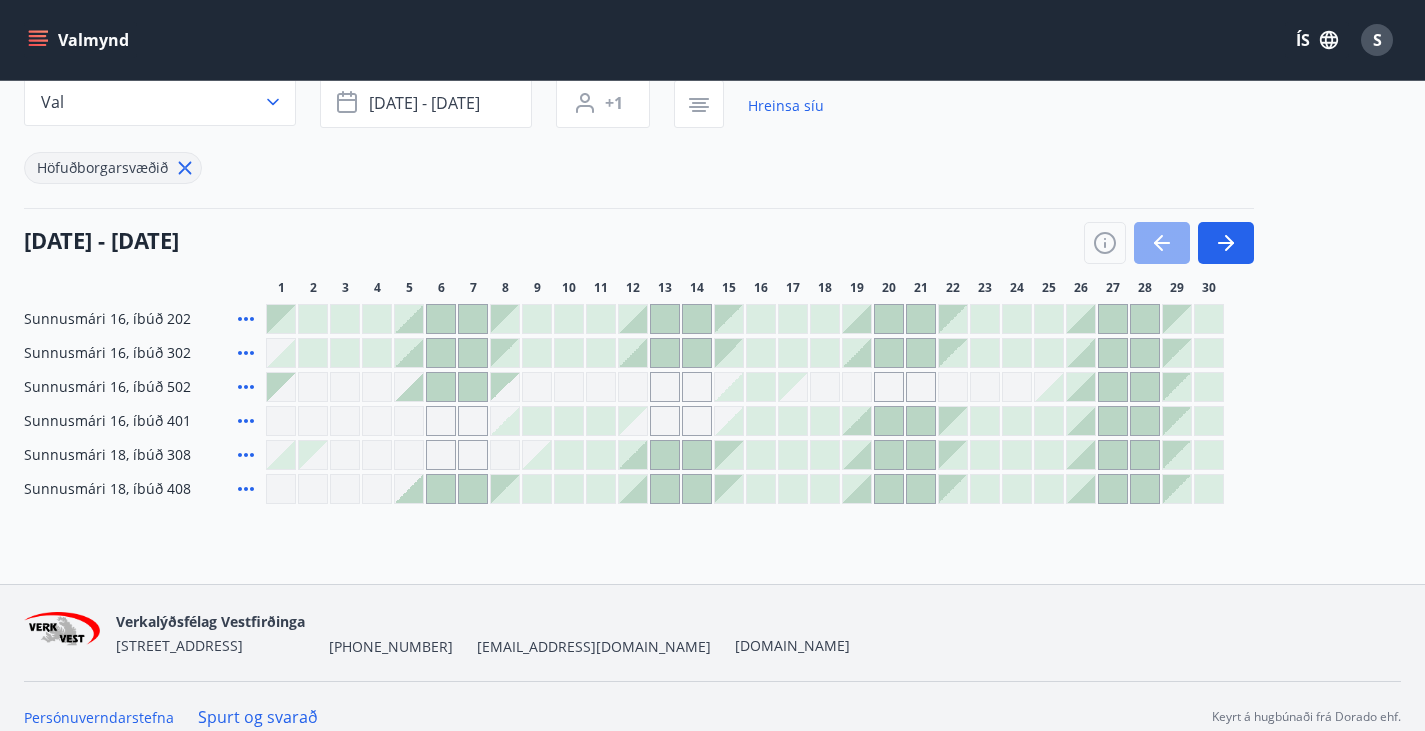 click 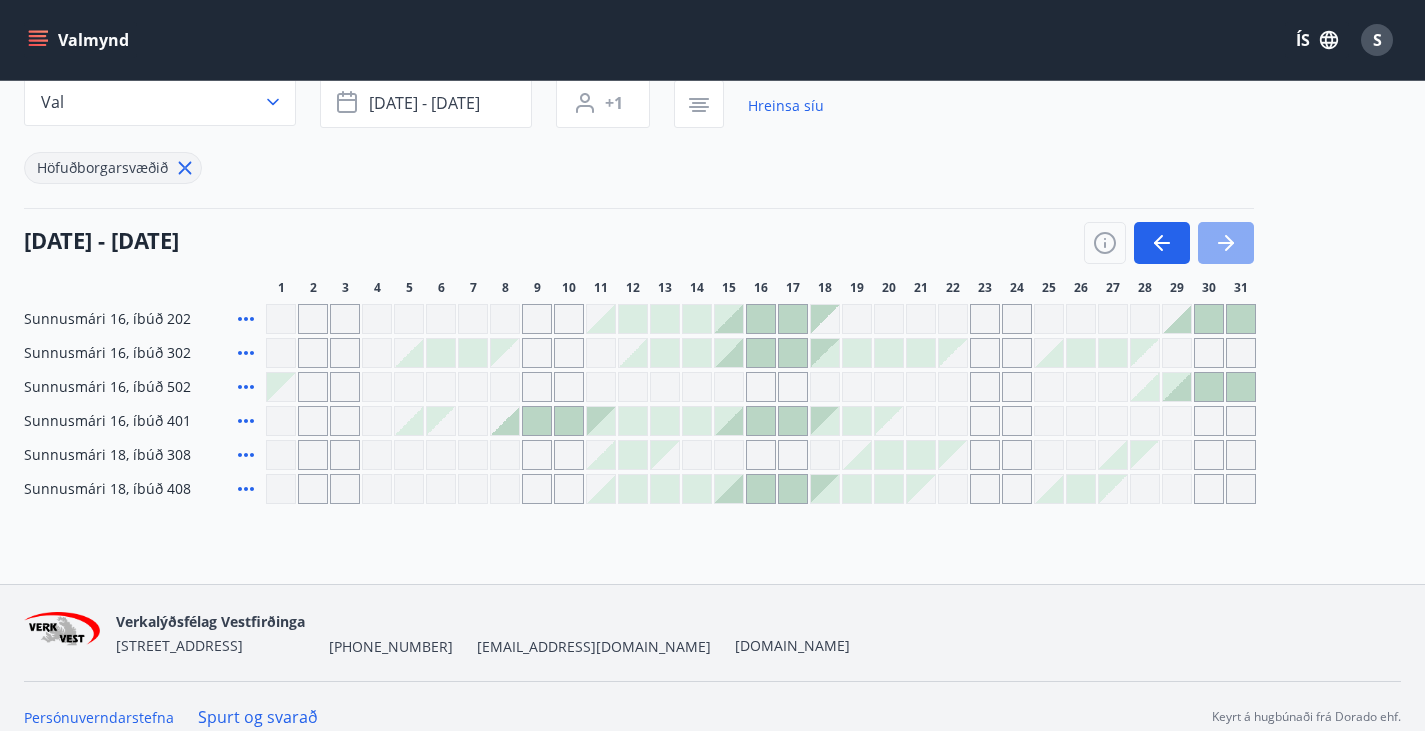click 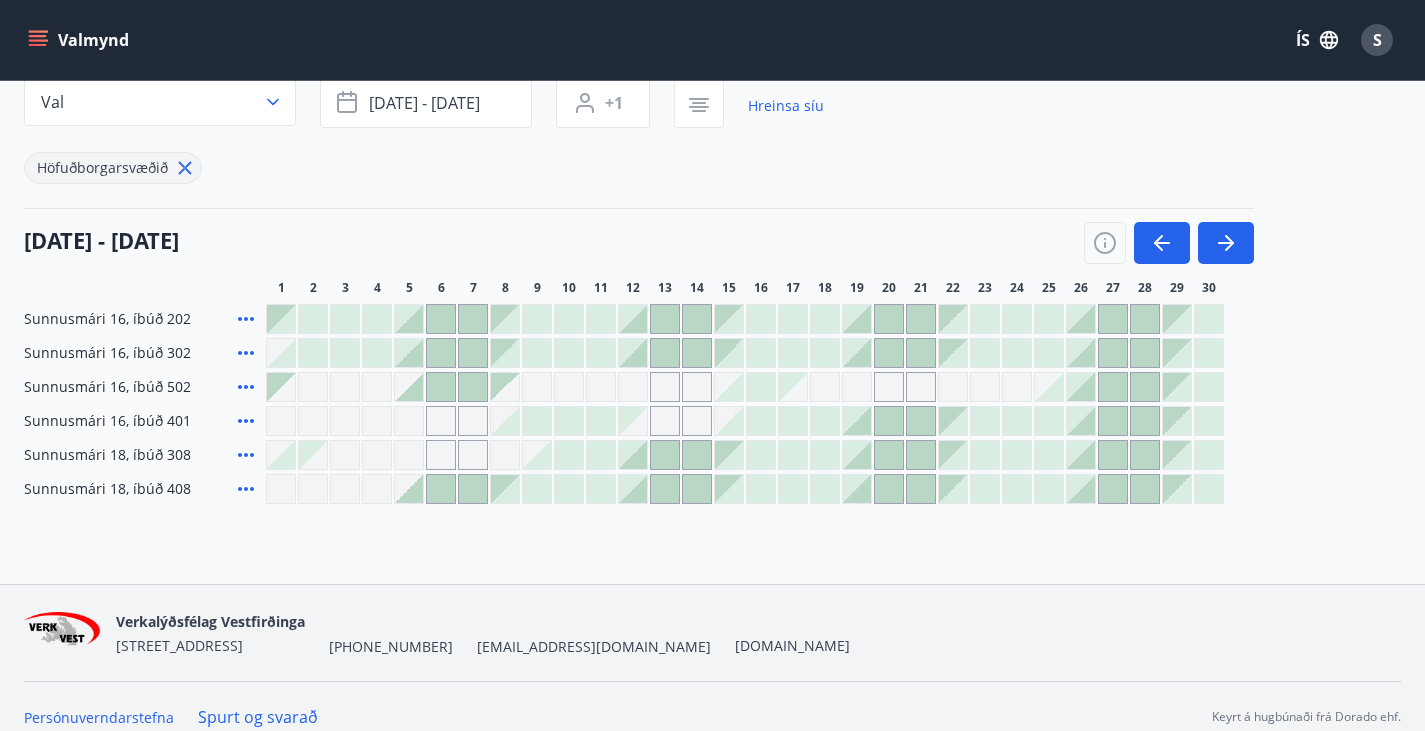 click at bounding box center (441, 319) 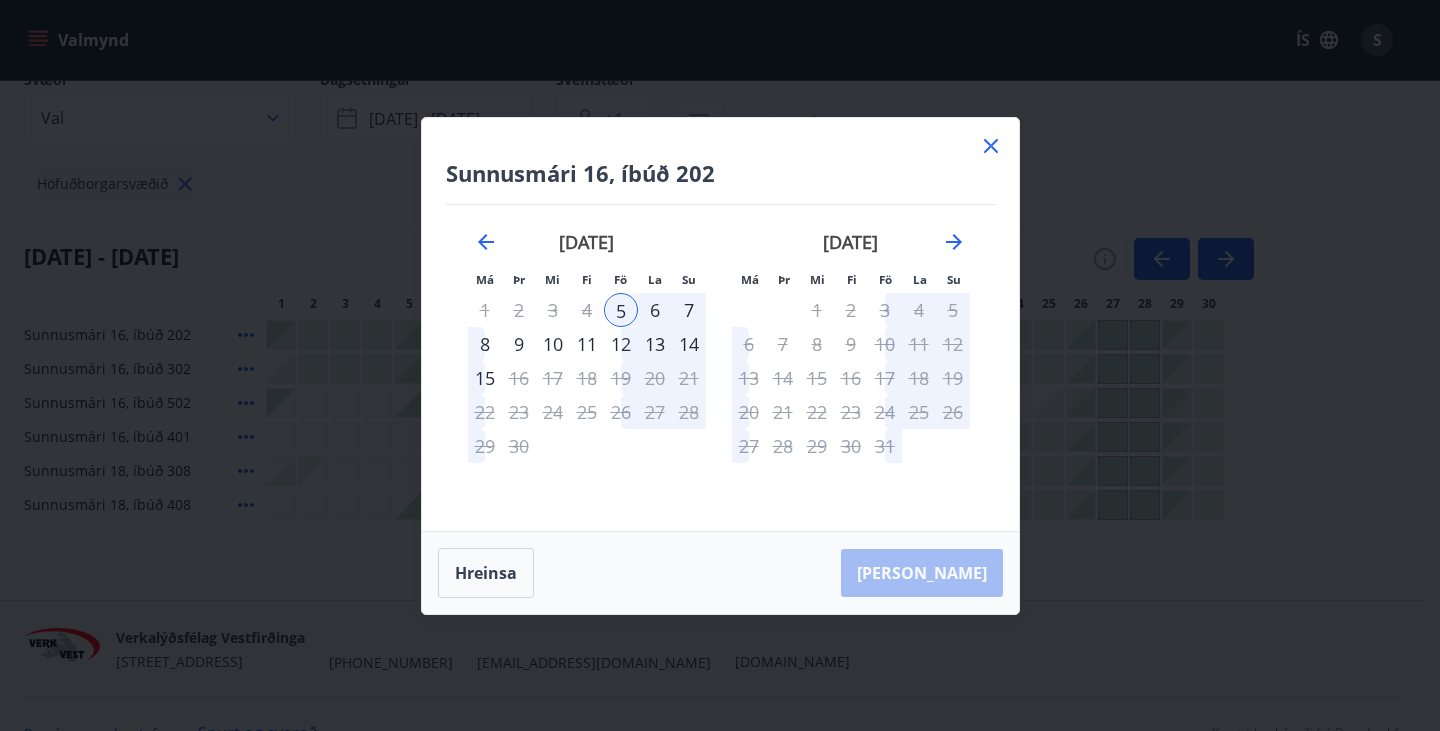click on "12" at bounding box center [621, 344] 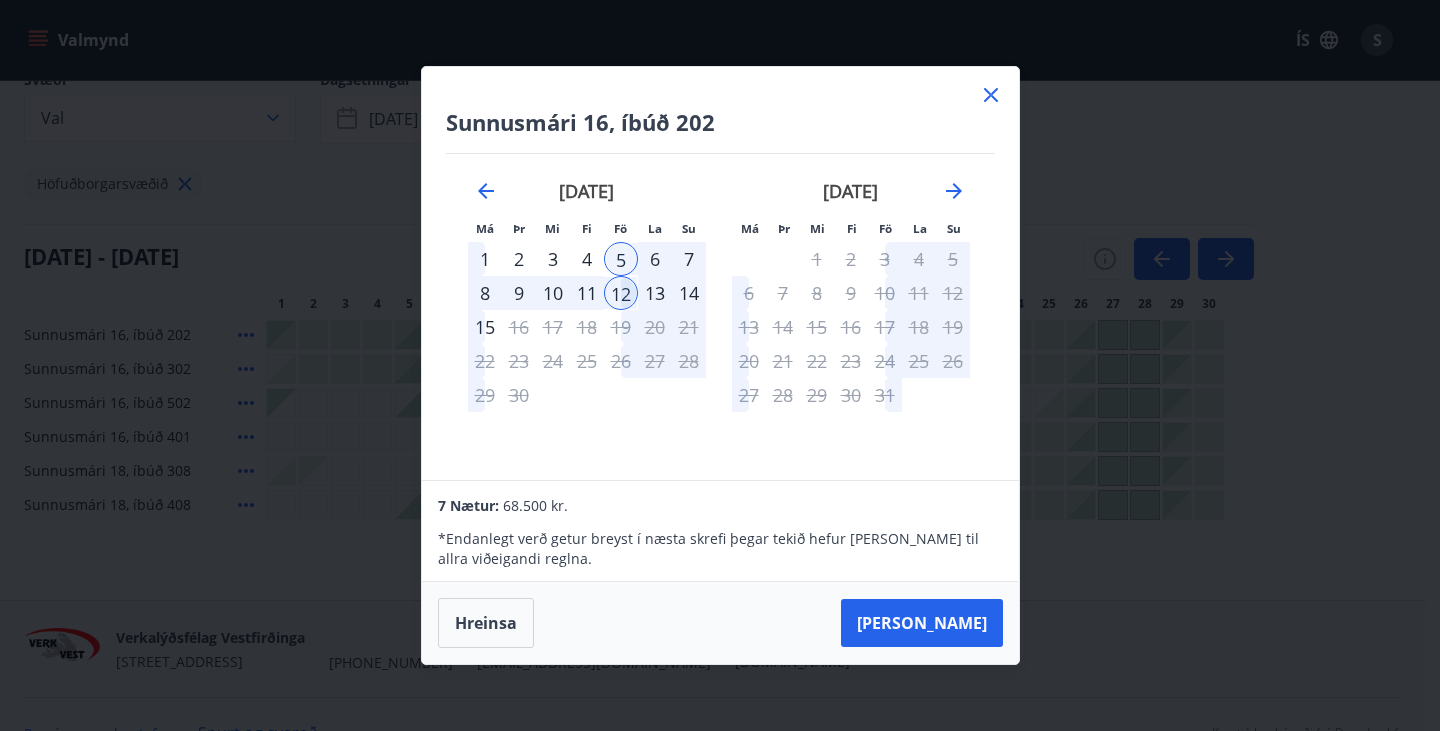 drag, startPoint x: 962, startPoint y: 617, endPoint x: 379, endPoint y: 584, distance: 583.9332 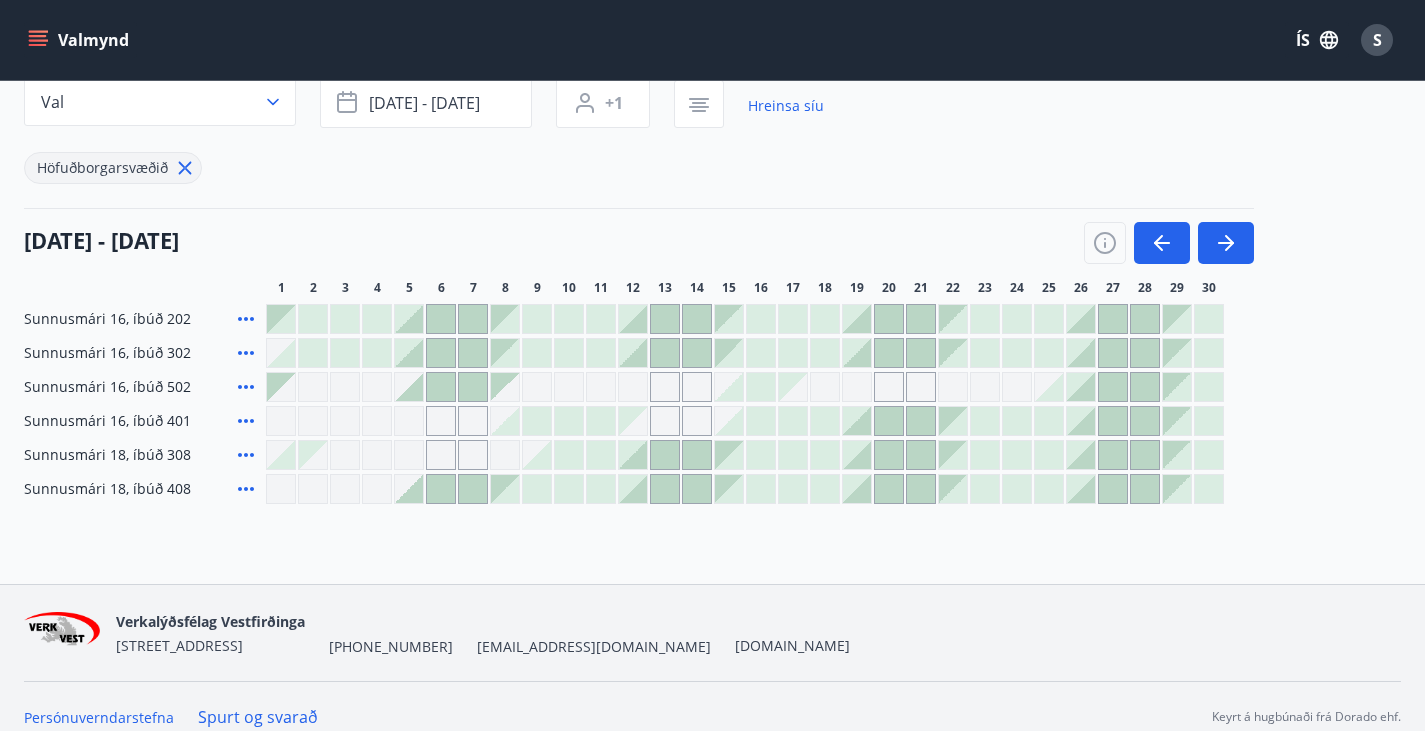 scroll, scrollTop: 0, scrollLeft: 0, axis: both 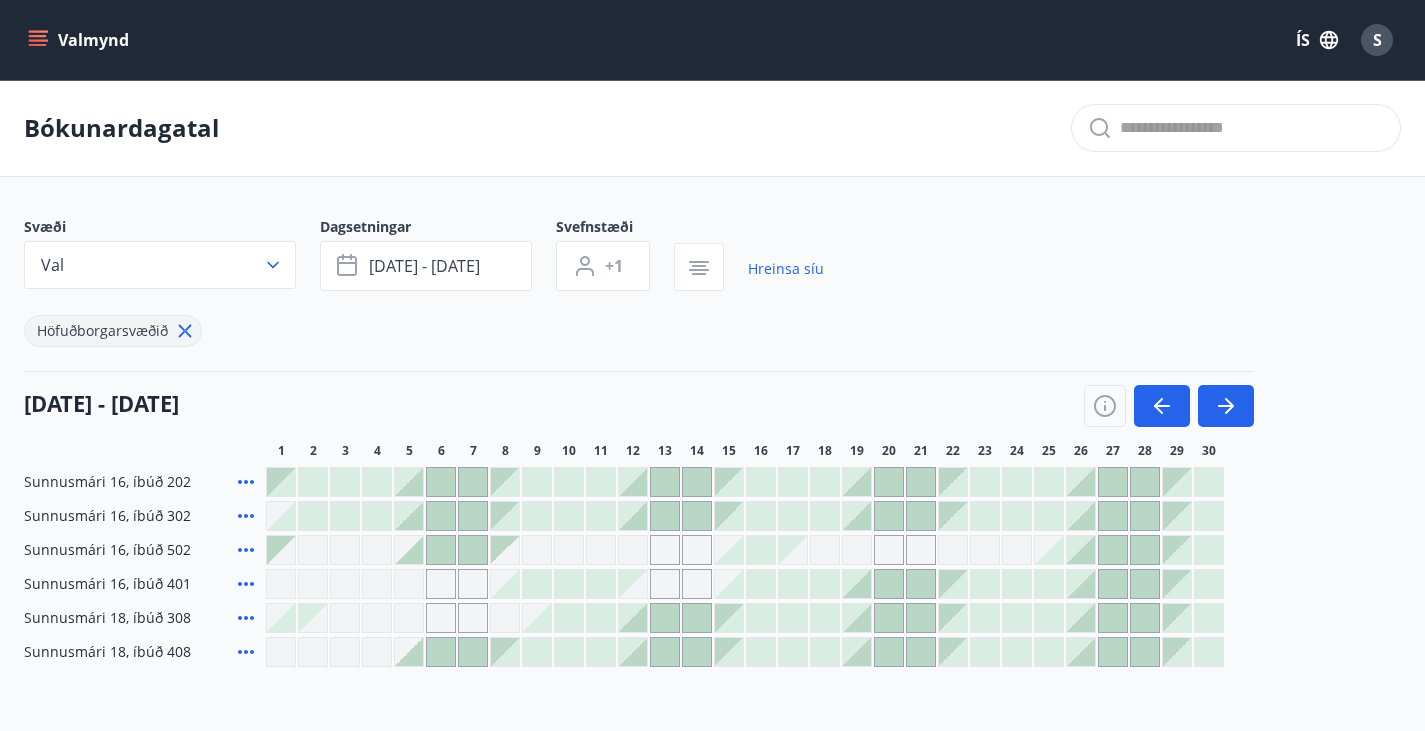 click 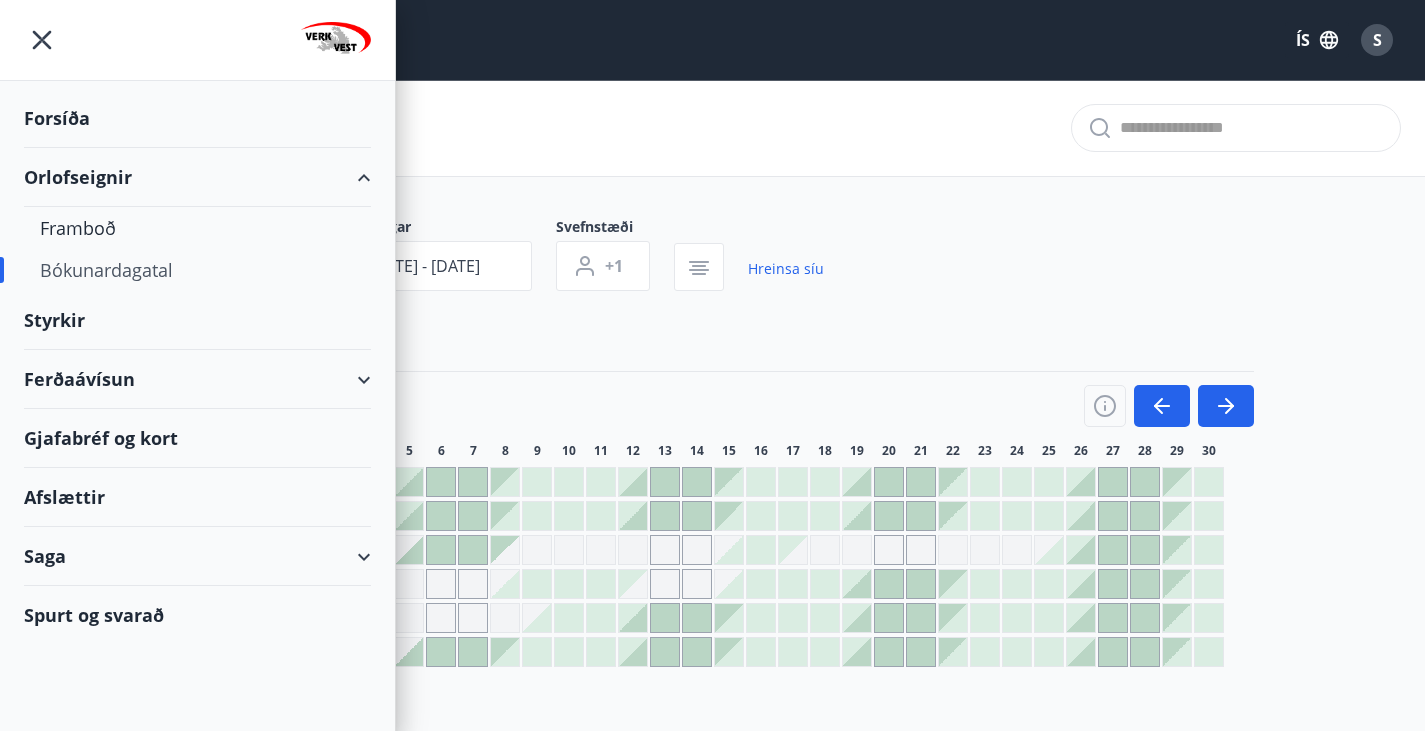 click on "Afslættir" at bounding box center (197, 497) 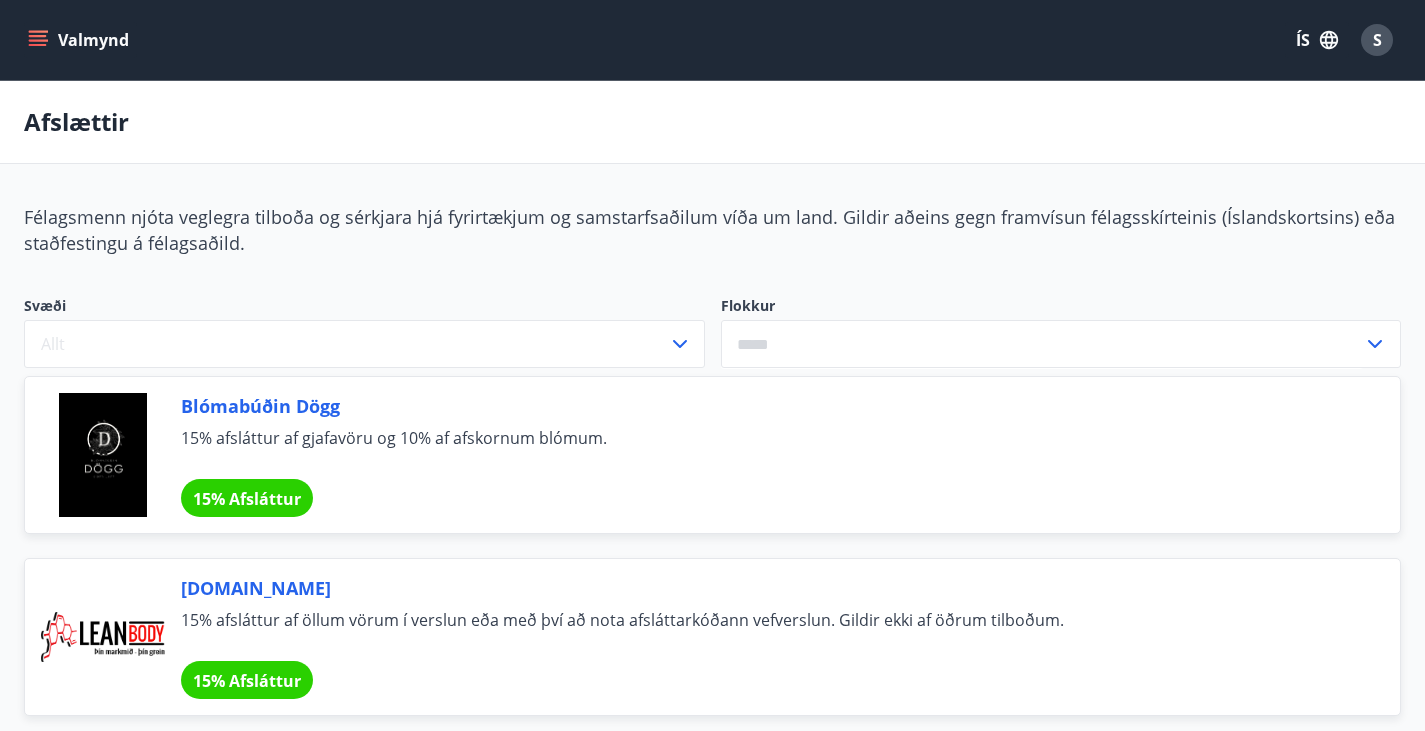 click 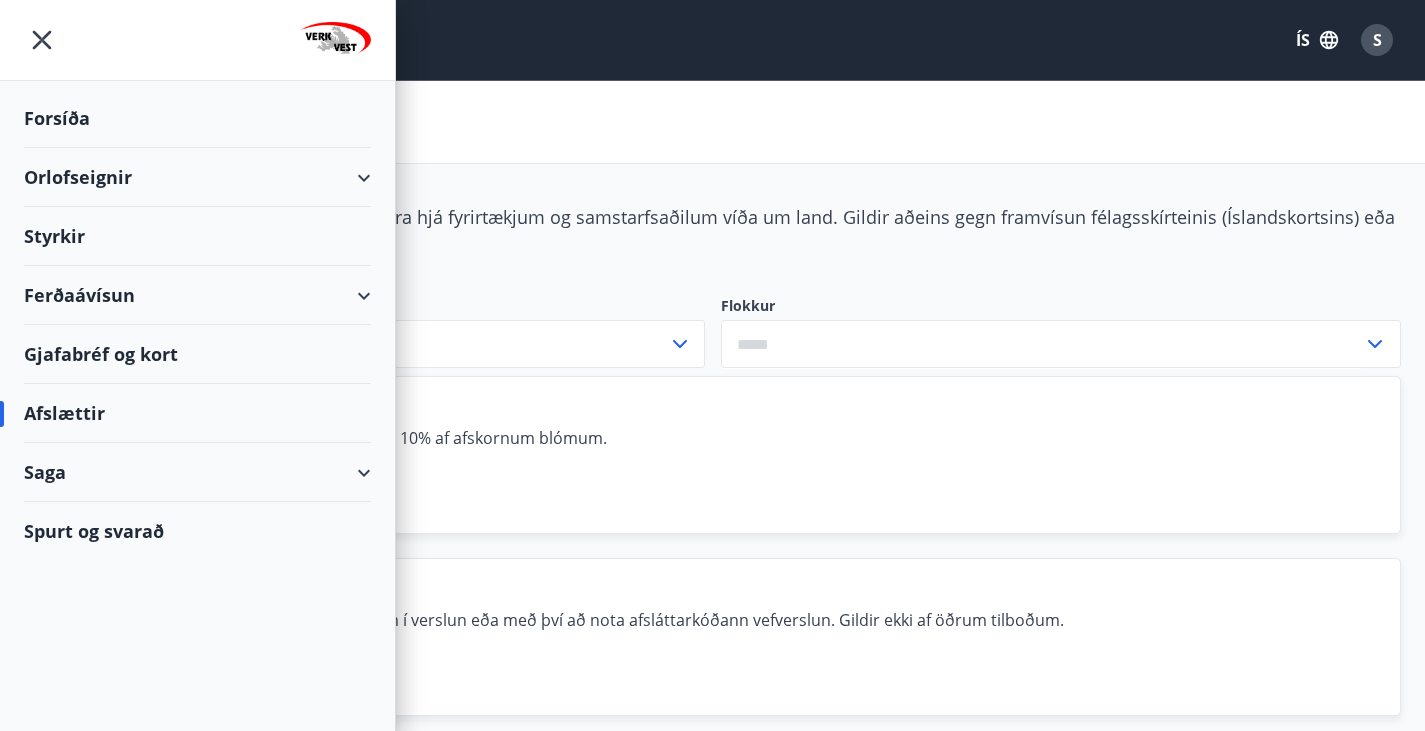 click on "Spurt og svarað" at bounding box center (197, 531) 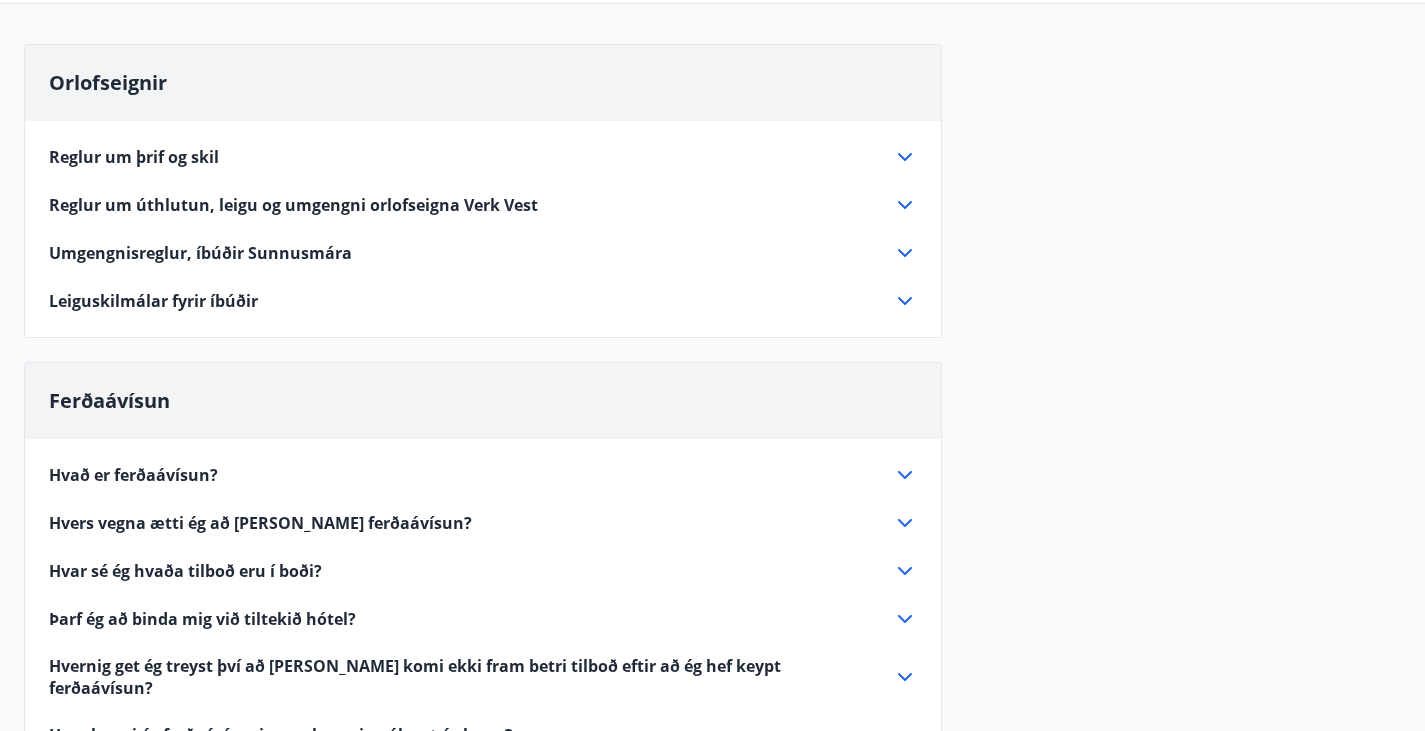 scroll, scrollTop: 200, scrollLeft: 0, axis: vertical 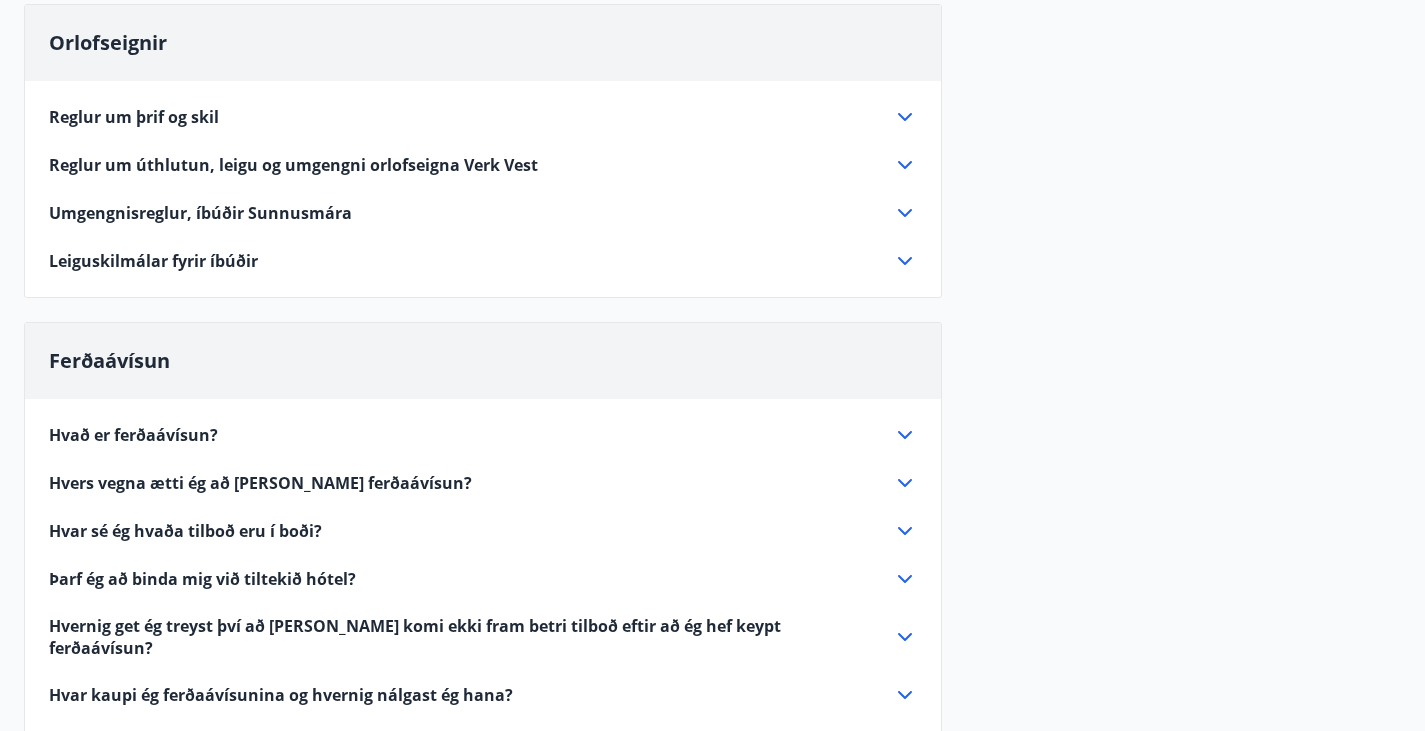 click on "Leiguskilmálar fyrir íbúðir" at bounding box center [471, 261] 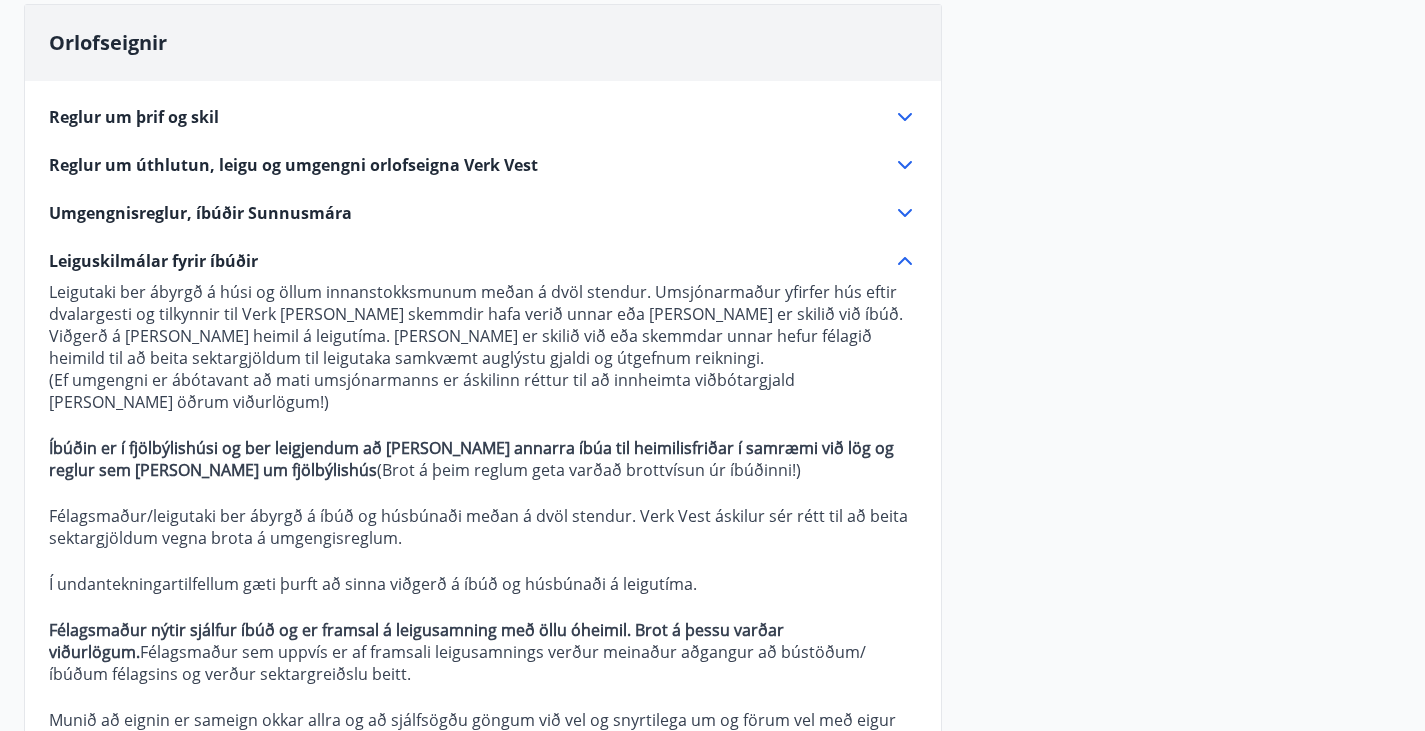 click on "Leigutaki ber ábyrgð á húsi og öllum innanstokksmunum meðan á dvöl stendur. Umsjónarmaður yfirfer hús eftir dvalargesti og tilkynnir til Verk [PERSON_NAME] skemmdir hafa verið unnar eða [PERSON_NAME] er skilið við íbúð. Viðgerð á [PERSON_NAME] heimil á leigutíma. [PERSON_NAME] er skilið við eða skemmdar unnar hefur félagið heimild til að beita sektargjöldum til leigutaka samkvæmt auglýstu gjaldi og útgefnum reikningi." at bounding box center [483, 325] 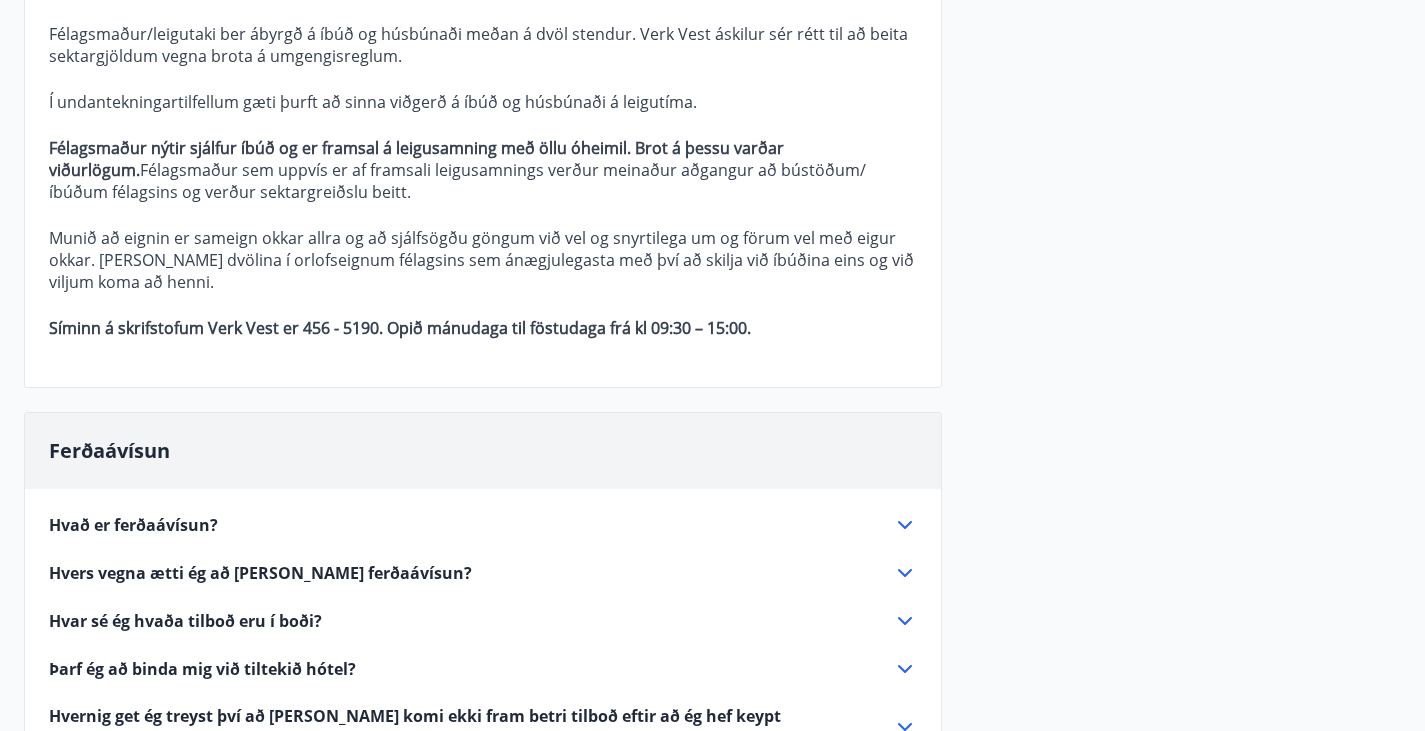 click on "Munið að eignin er sameign okkar allra og að sjálfsögðu göngum við vel og snyrtilega um og förum vel með eigur okkar. [PERSON_NAME] dvölina í orlofseignum félagsins sem ánægjulegasta með því að skilja við íbúðina eins og við viljum koma að henni." at bounding box center [483, 260] 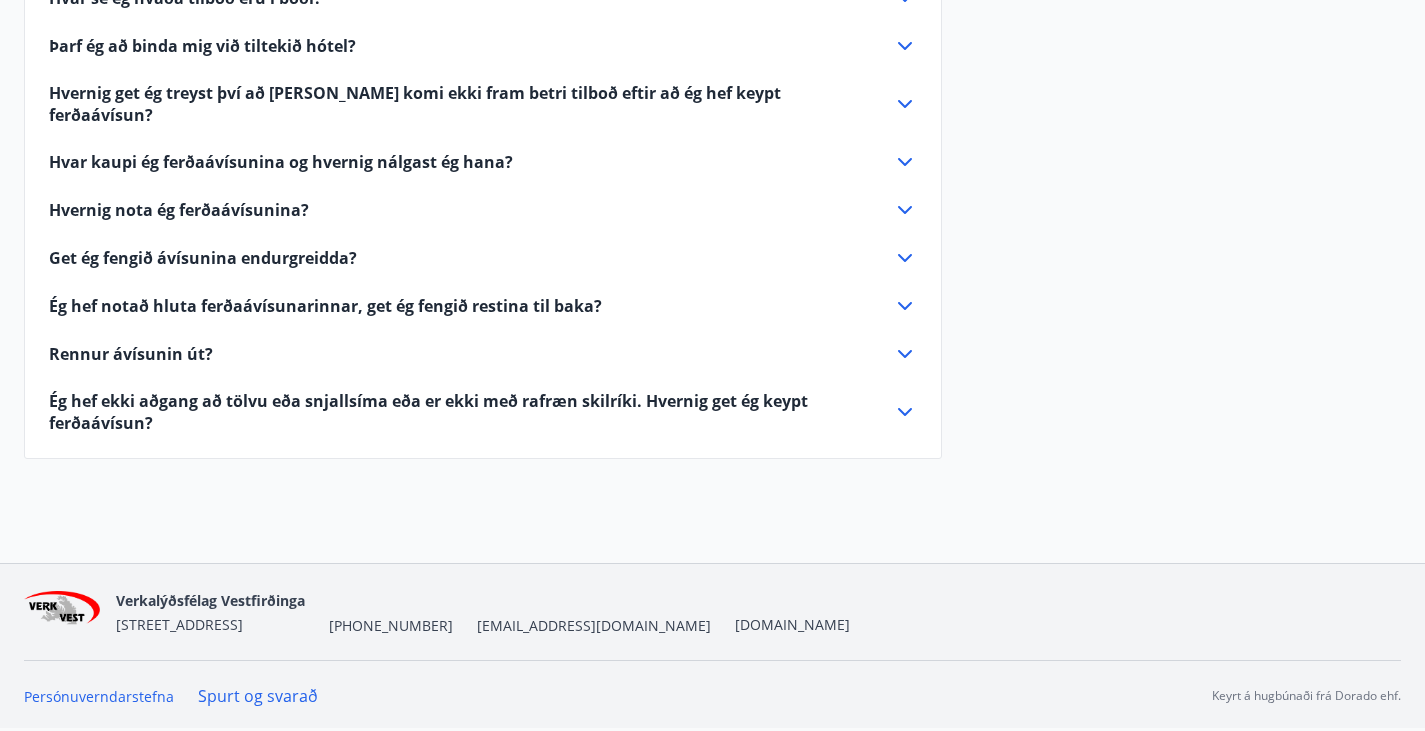 scroll, scrollTop: 1311, scrollLeft: 0, axis: vertical 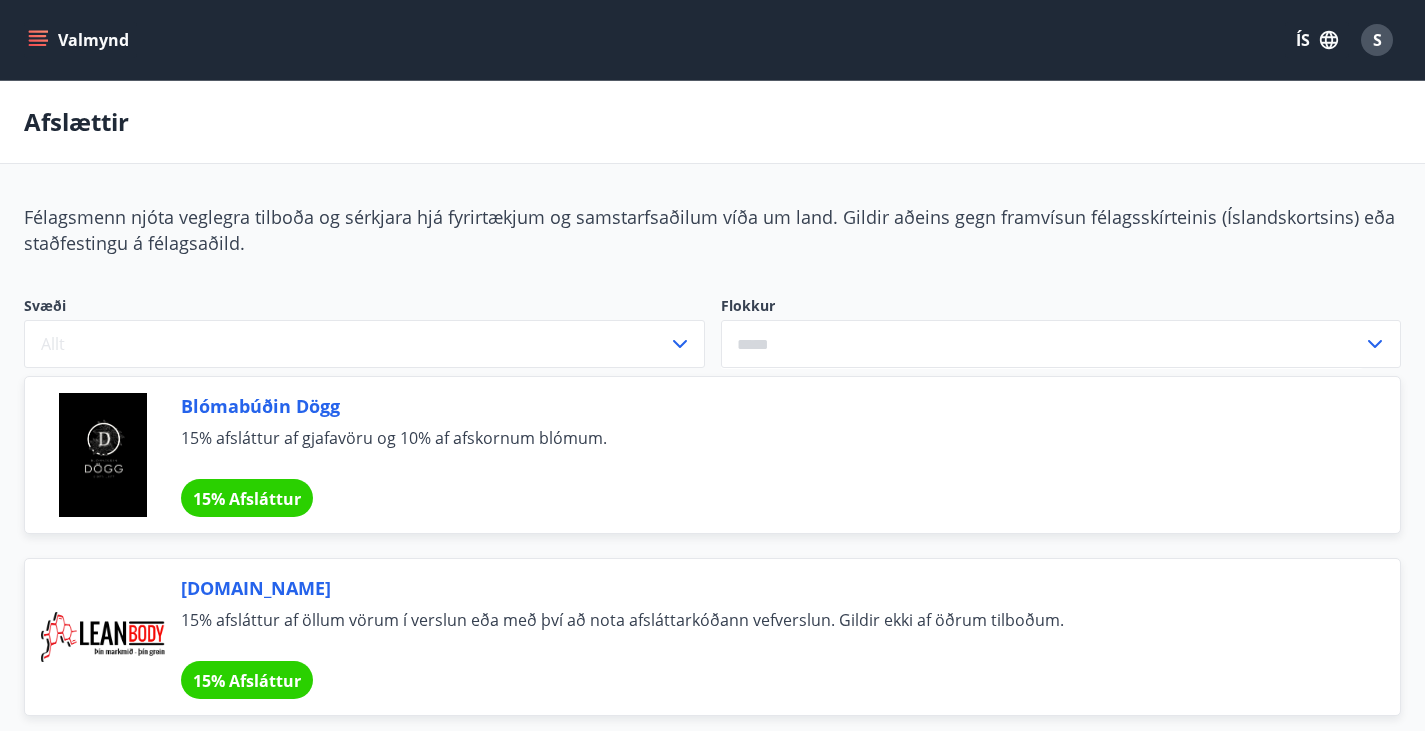 click on "Félagsmenn njóta veglegra tilboða og sérkjara hjá fyrirtækjum og samstarfsaðilum víða um land. Gildir aðeins gegn framvísun félagsskírteinis (Íslandskortsins) eða staðfestingu á félagsaðild. Svæði Allt Flokkur ​ Blómabúðin Dögg 15% afsláttur af gjafavöru og 10% af afskornum blómum. 15% Afsláttur [DOMAIN_NAME] 15% afsláttur af öllum vörum í verslun eða með því að nota afsláttarkóðann vefverslun. Gildir ekki af öðrum tilboðum. 15% Afsláttur Fitness Sport 10% afsláttur af öllum vörum nema tilboðs vörum í verslun og í vefverslun með afsláttarkóða. 10% Afsláttur Atomos 15% afsláttur af öllum vörum í vefverslun með afsláttarkóða. 15% Afsláttur Lín Design 15% afsláttur af okkar vörum í verslun. Gildir ekki með öðrum tilboðum eða á útsölum. 15% Afsláttur home&you 30% afsláttur í verslun og í vefverslun með afsláttakóðanum.
Gildir ekki með öðrum tilboðum 30% Afsláttur Lukson ehf 25% Afsláttur Heilsuhofið 10% Afsláttur KORE N1" at bounding box center [712, 6830] 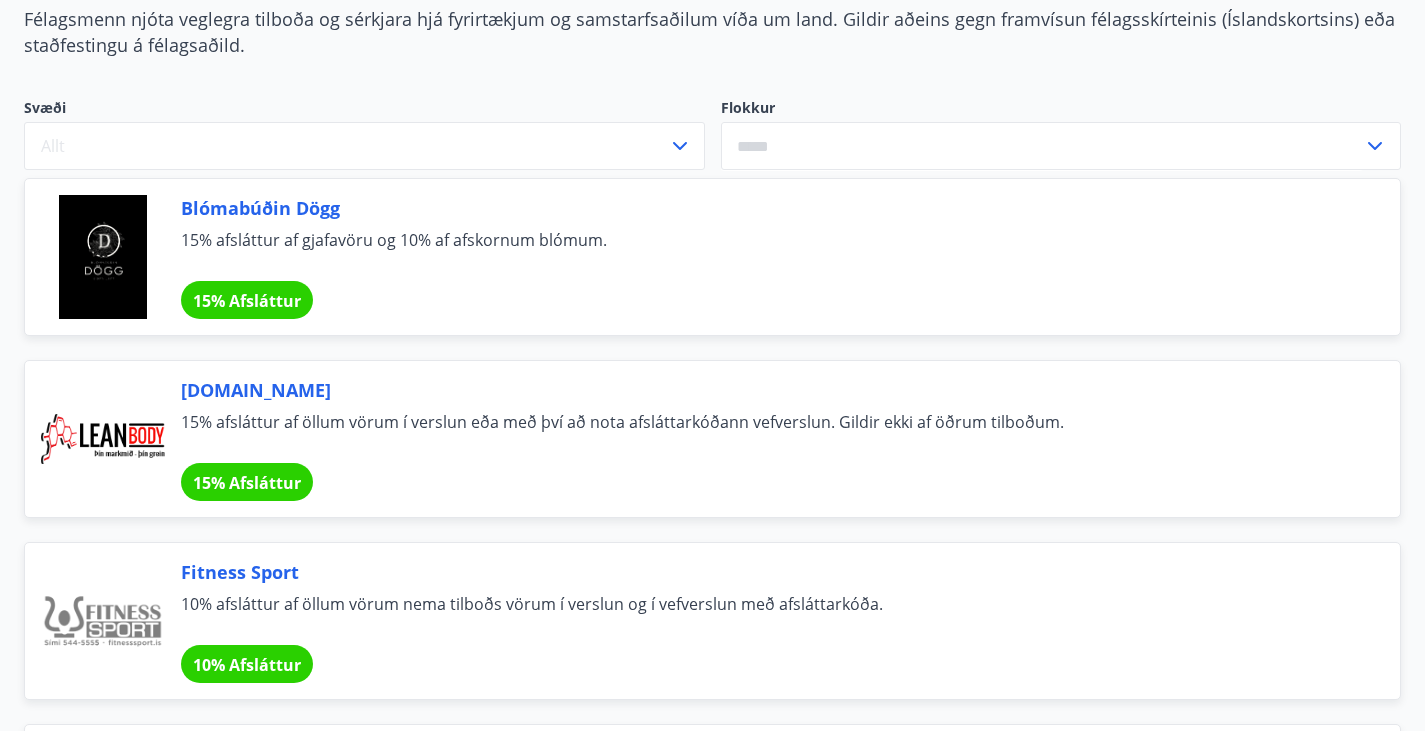 scroll, scrollTop: 200, scrollLeft: 0, axis: vertical 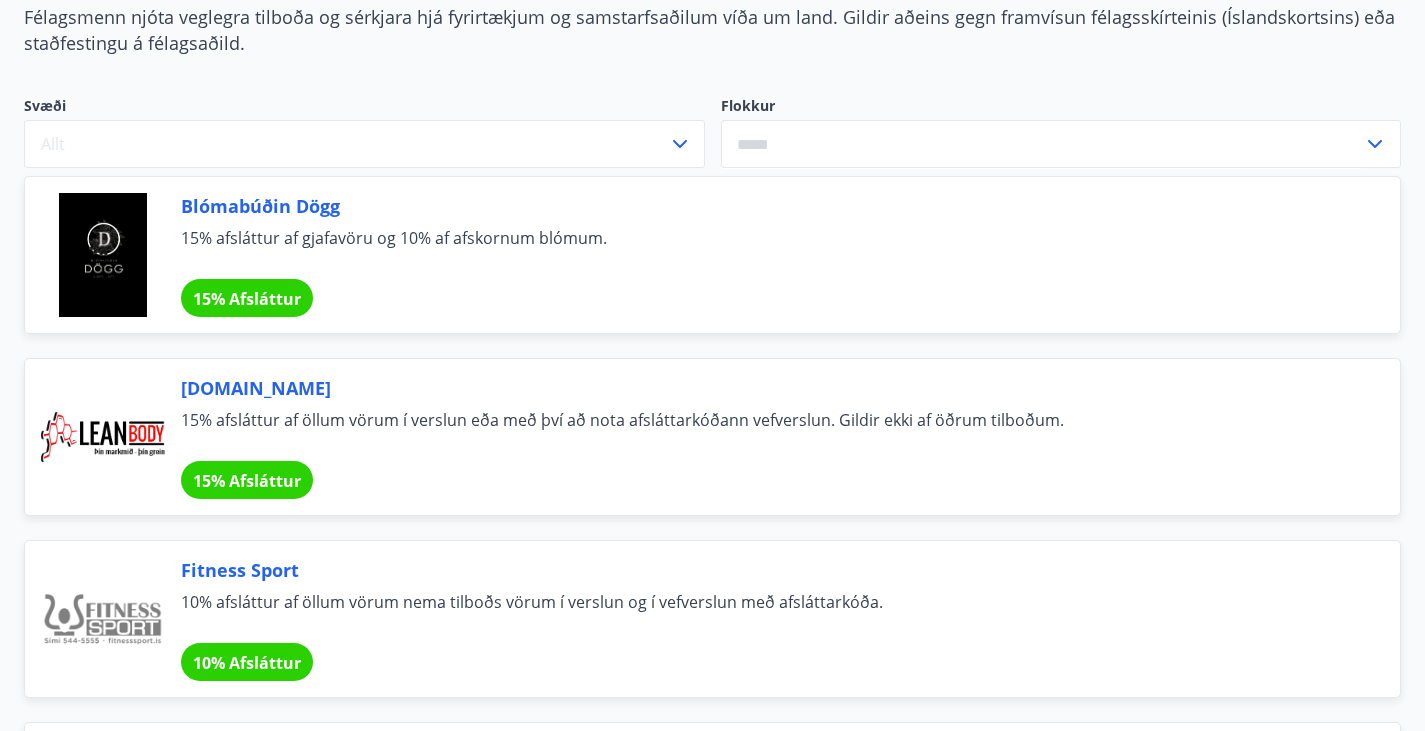 click on "15% Afsláttur" at bounding box center (247, 480) 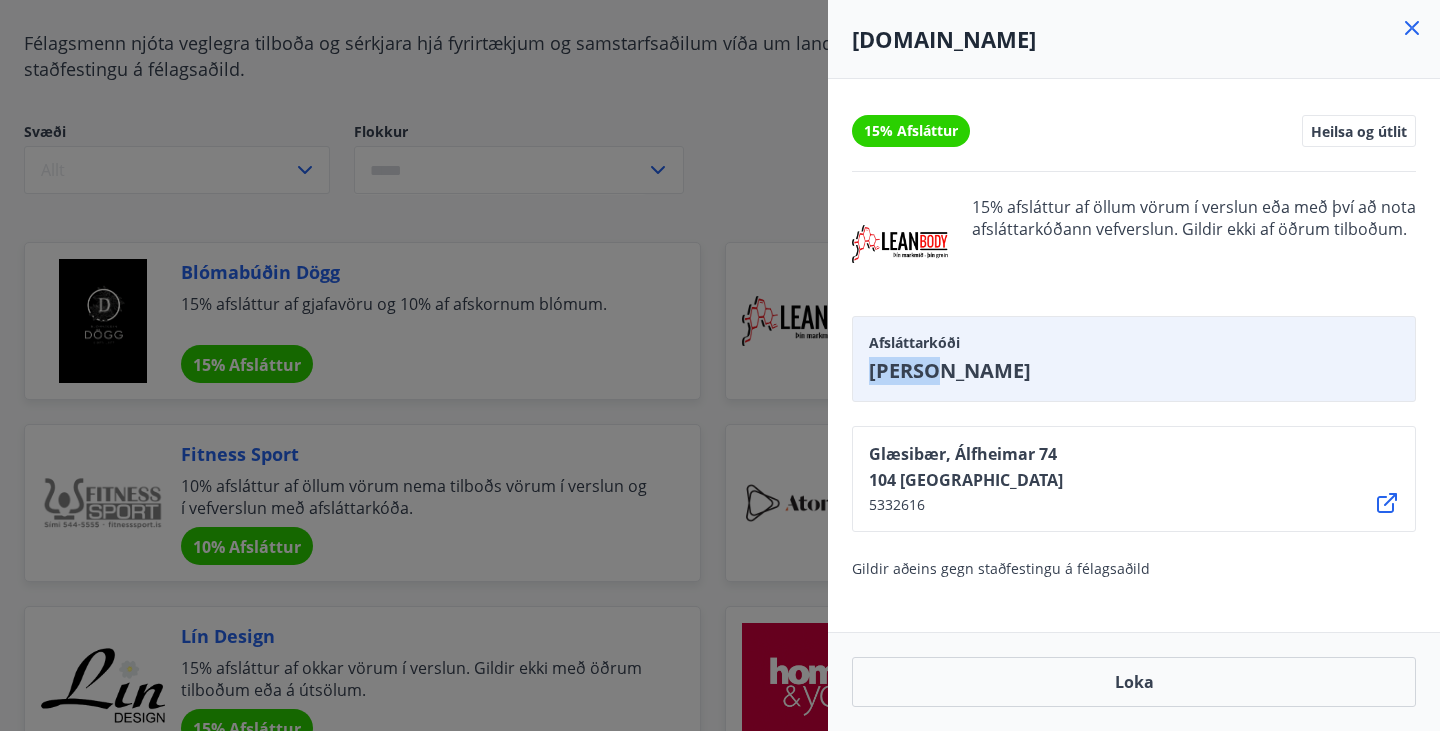 drag, startPoint x: 955, startPoint y: 380, endPoint x: 867, endPoint y: 369, distance: 88.68484 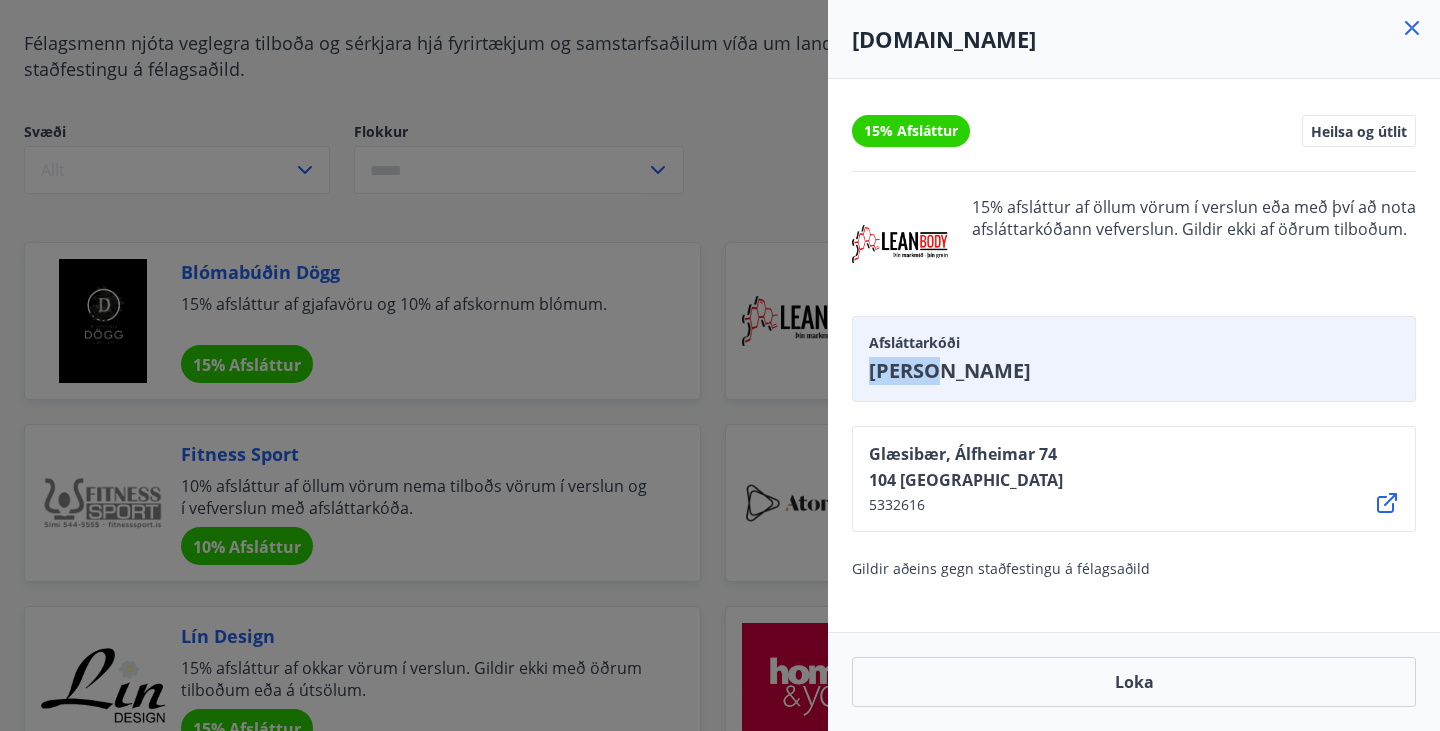 click on "[PERSON_NAME]" at bounding box center (1134, 371) 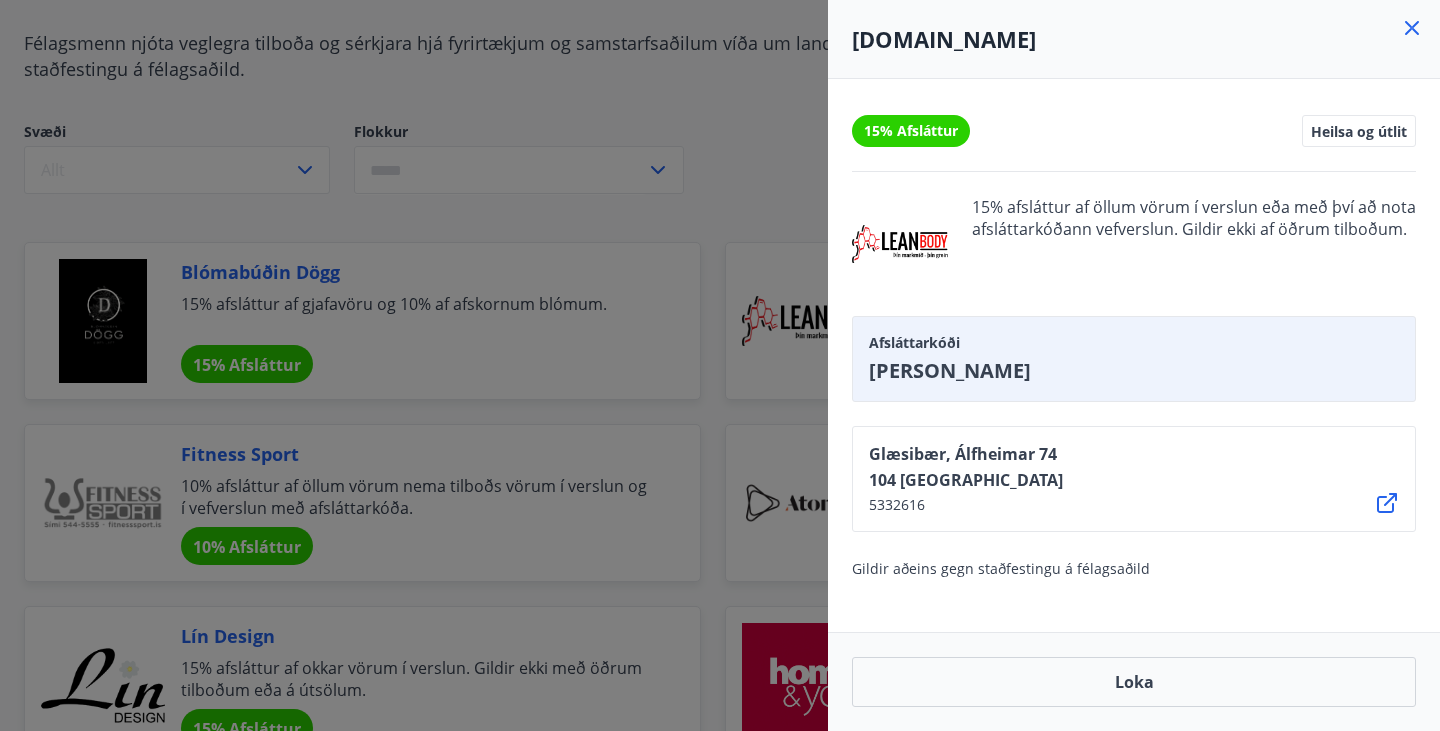 click at bounding box center (720, 365) 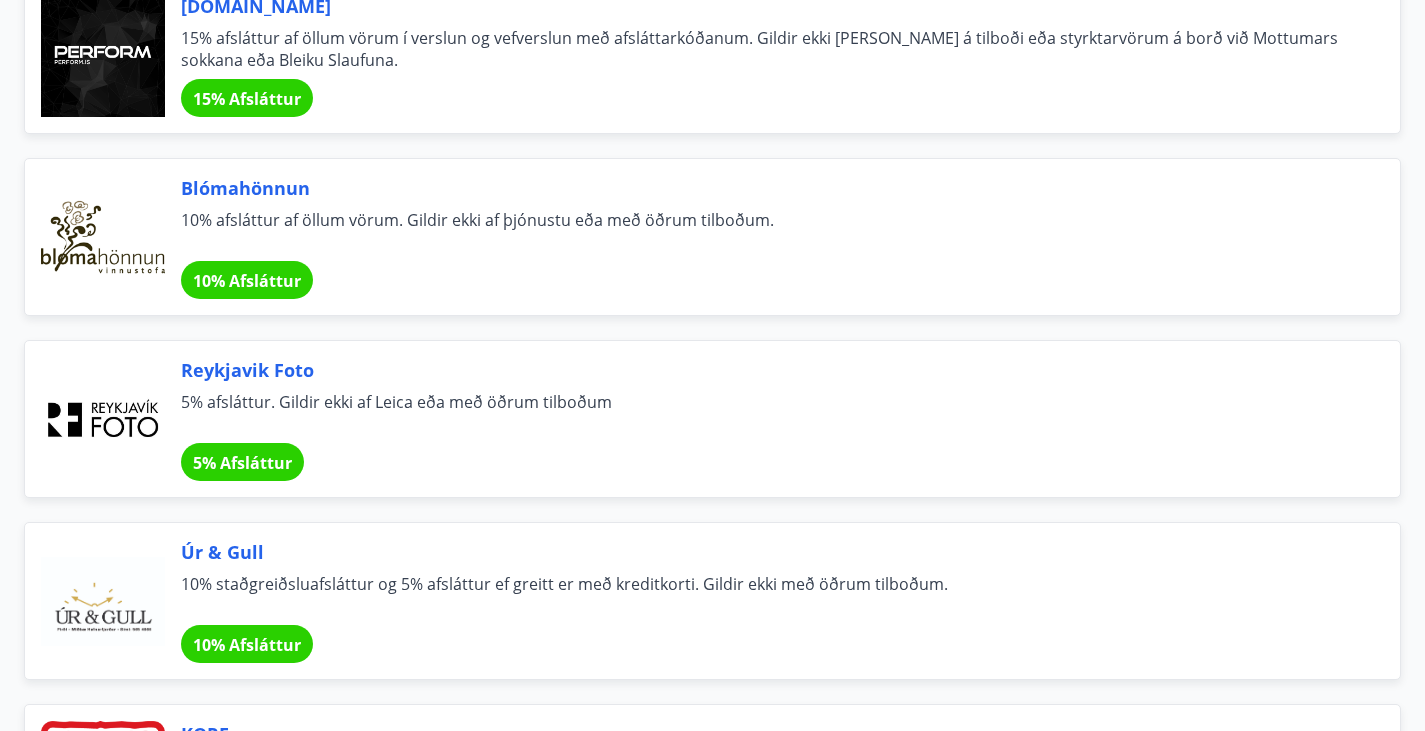 scroll, scrollTop: 2040, scrollLeft: 0, axis: vertical 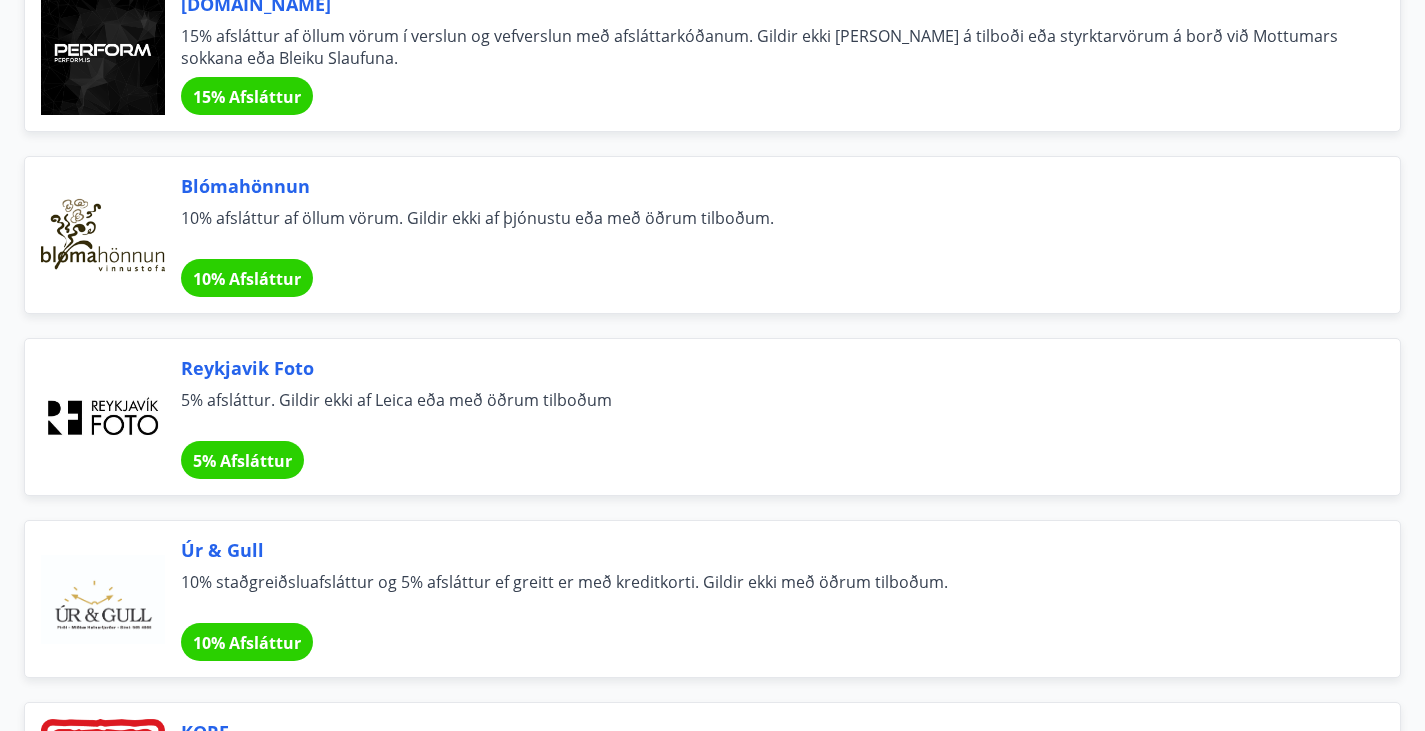 click on "20% Afsláttur" at bounding box center [247, 1917] 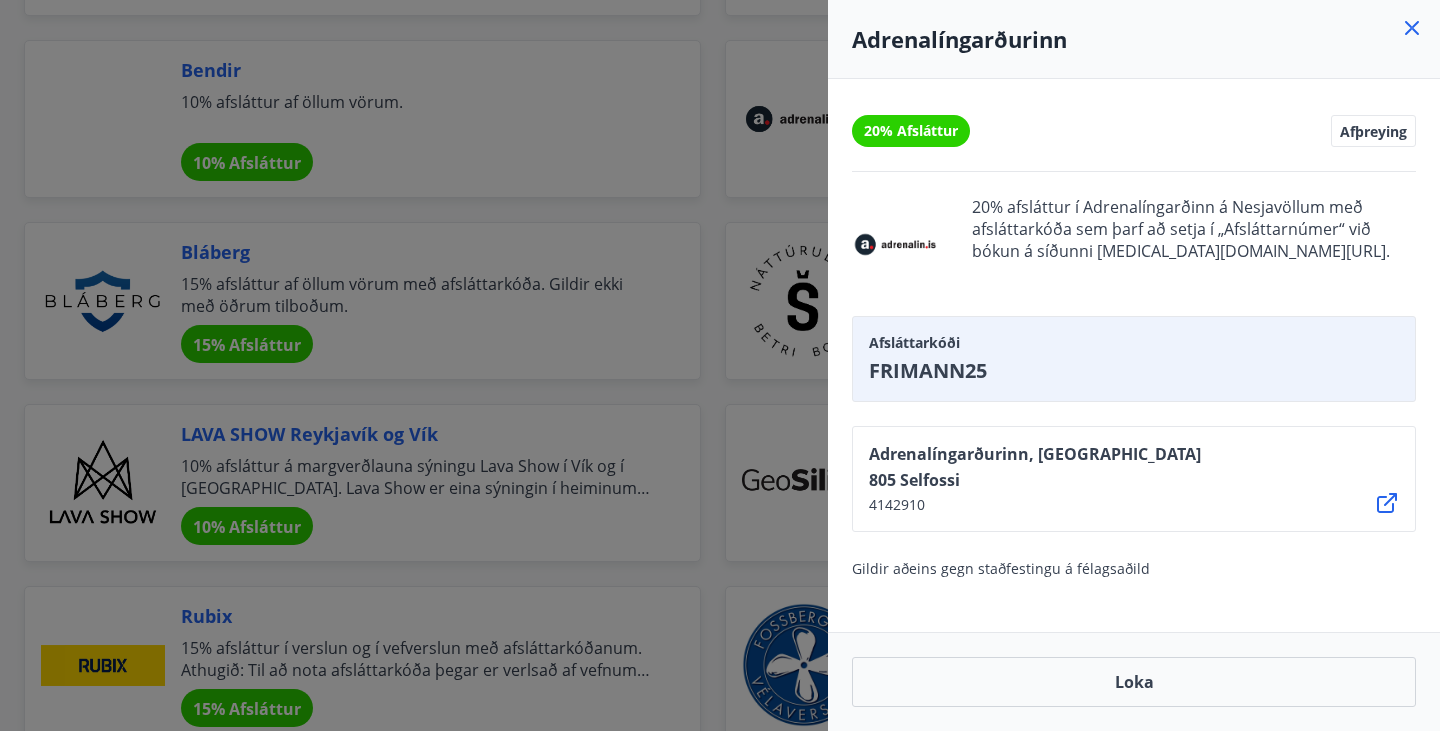 click at bounding box center (720, 365) 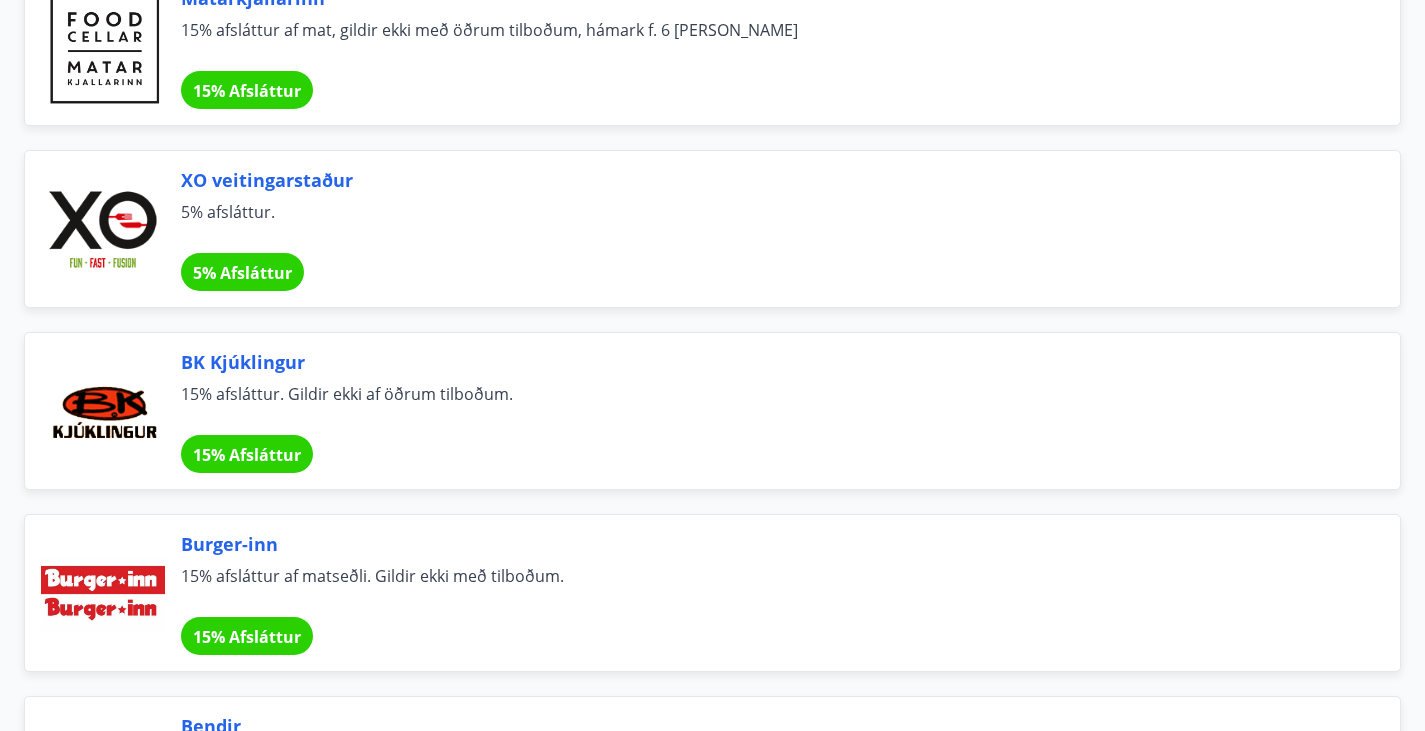 scroll, scrollTop: 2960, scrollLeft: 0, axis: vertical 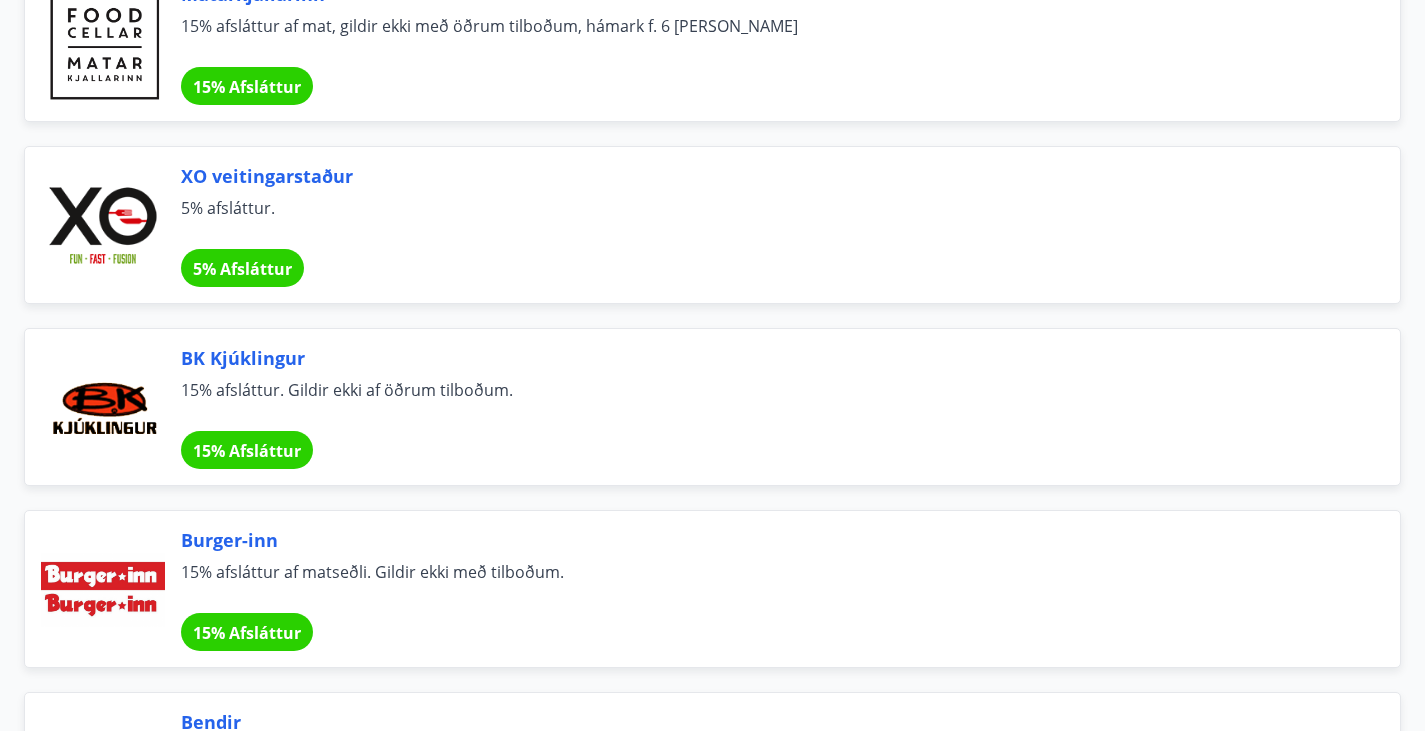 click at bounding box center [103, 2773] 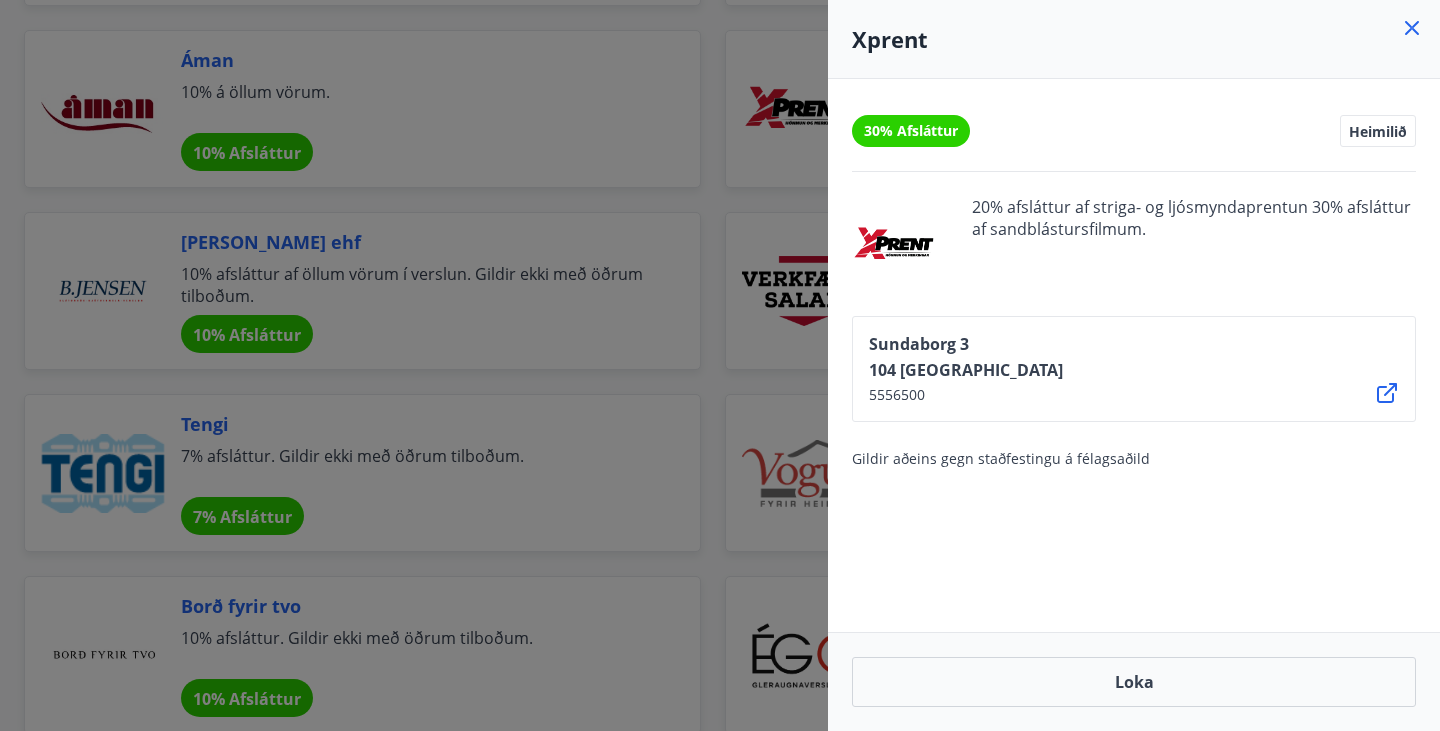 click at bounding box center (720, 365) 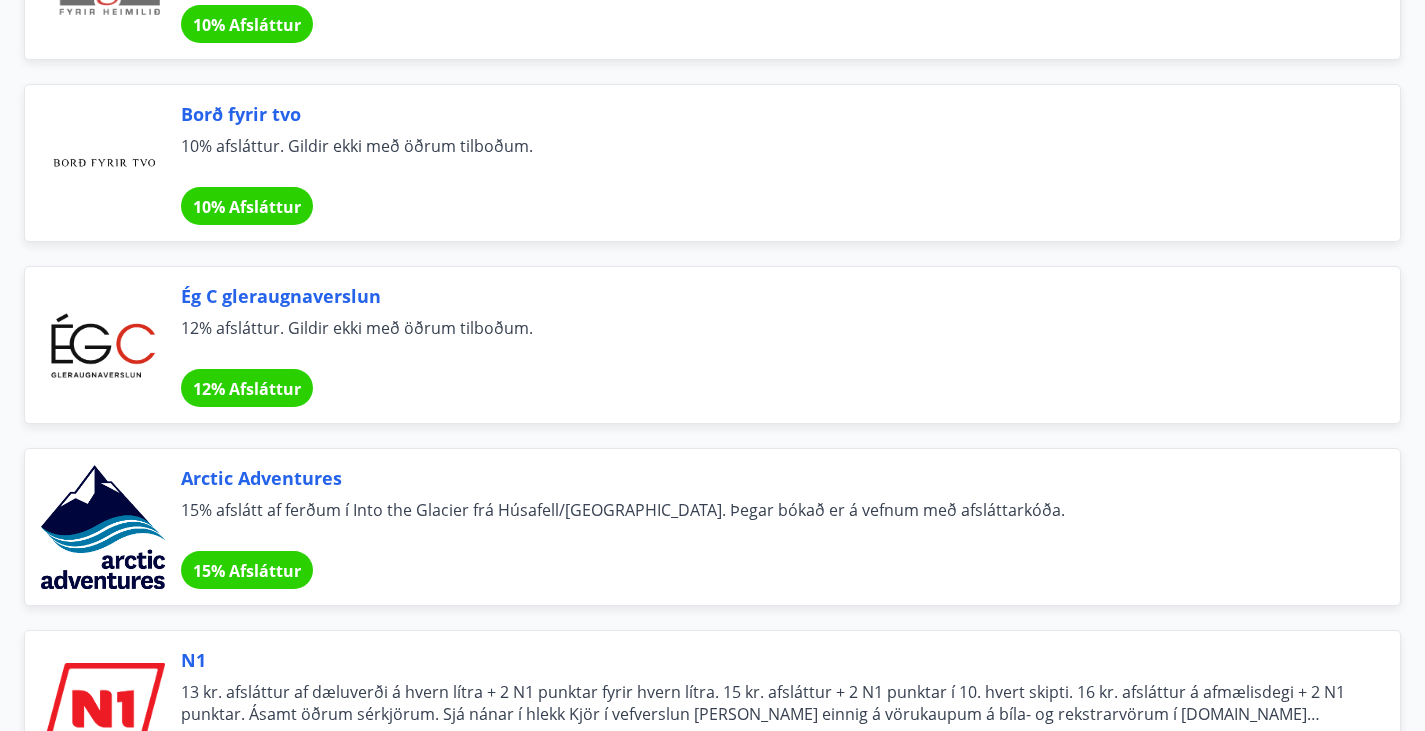 scroll, scrollTop: 6487, scrollLeft: 0, axis: vertical 